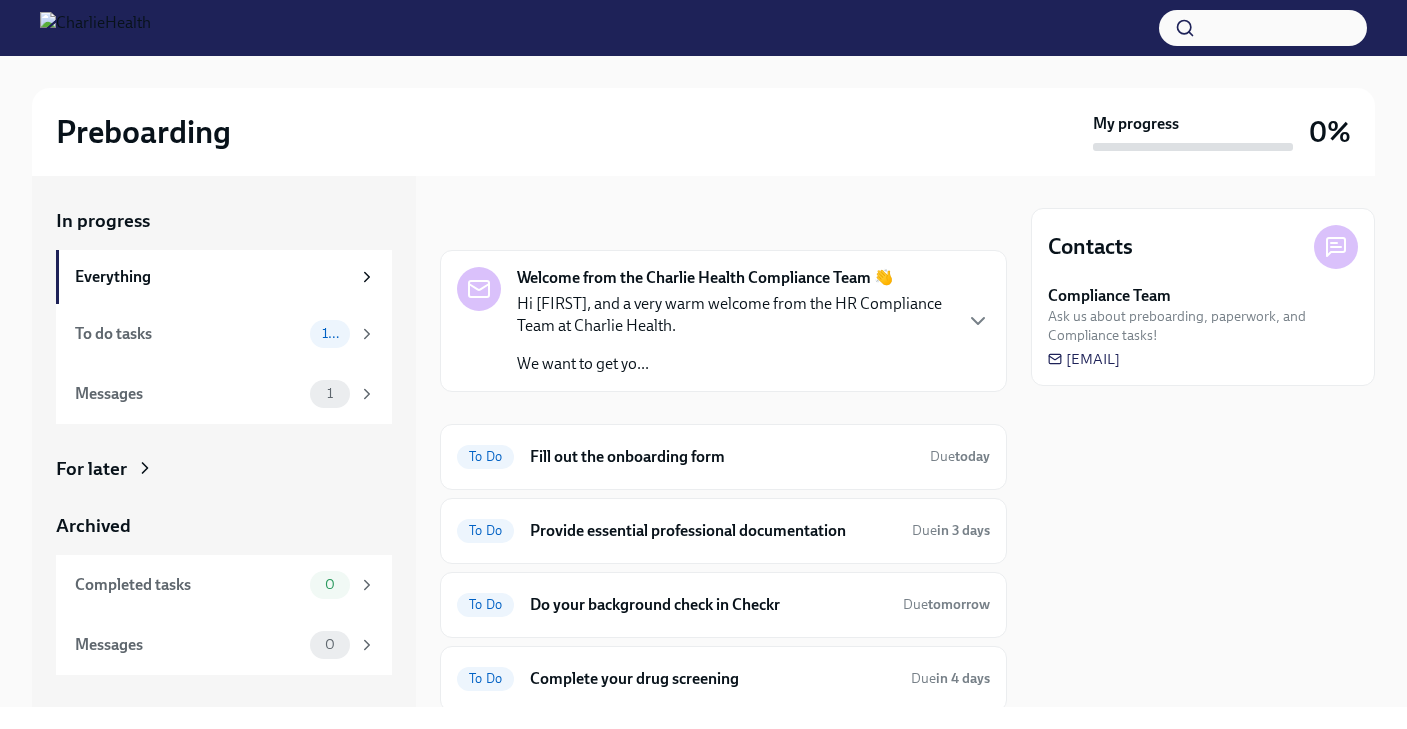 scroll, scrollTop: 0, scrollLeft: 0, axis: both 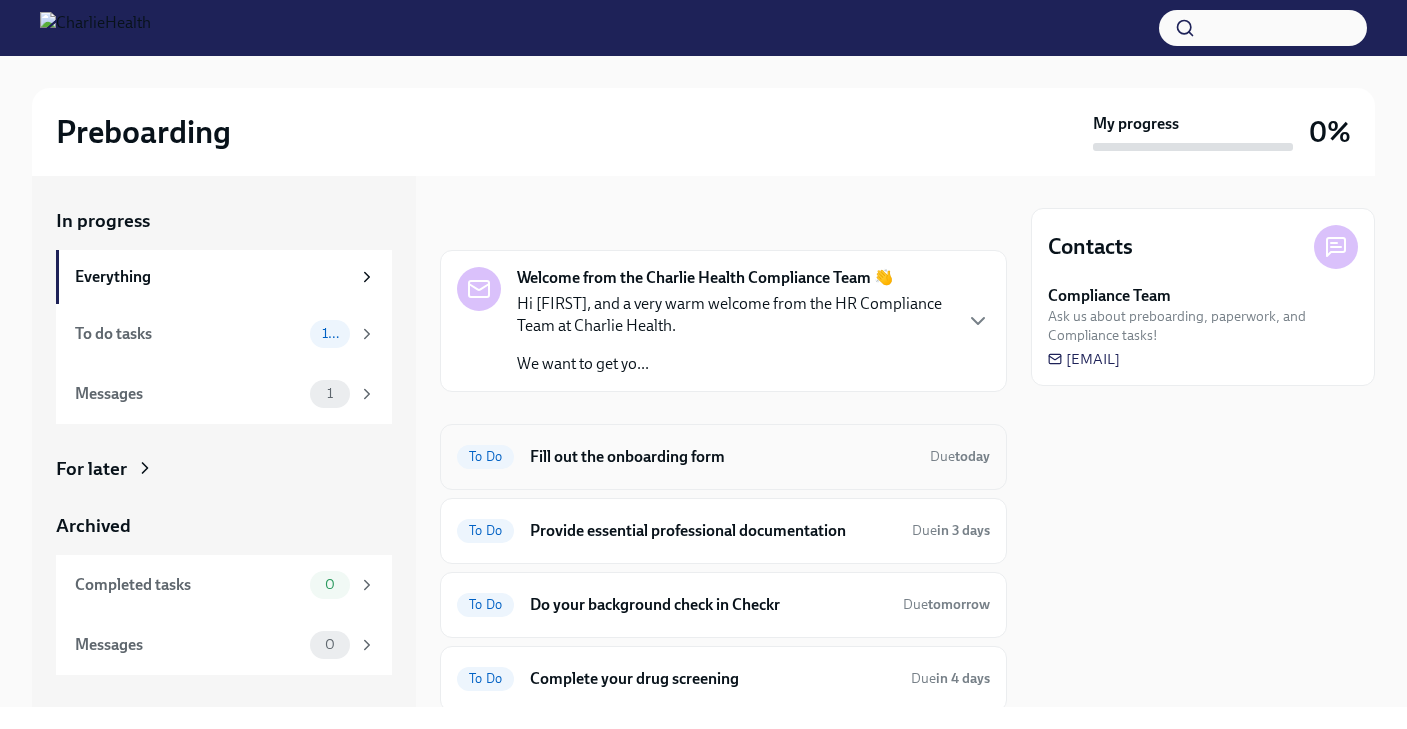 click on "To Do Fill out the onboarding form Due  today" at bounding box center [723, 457] 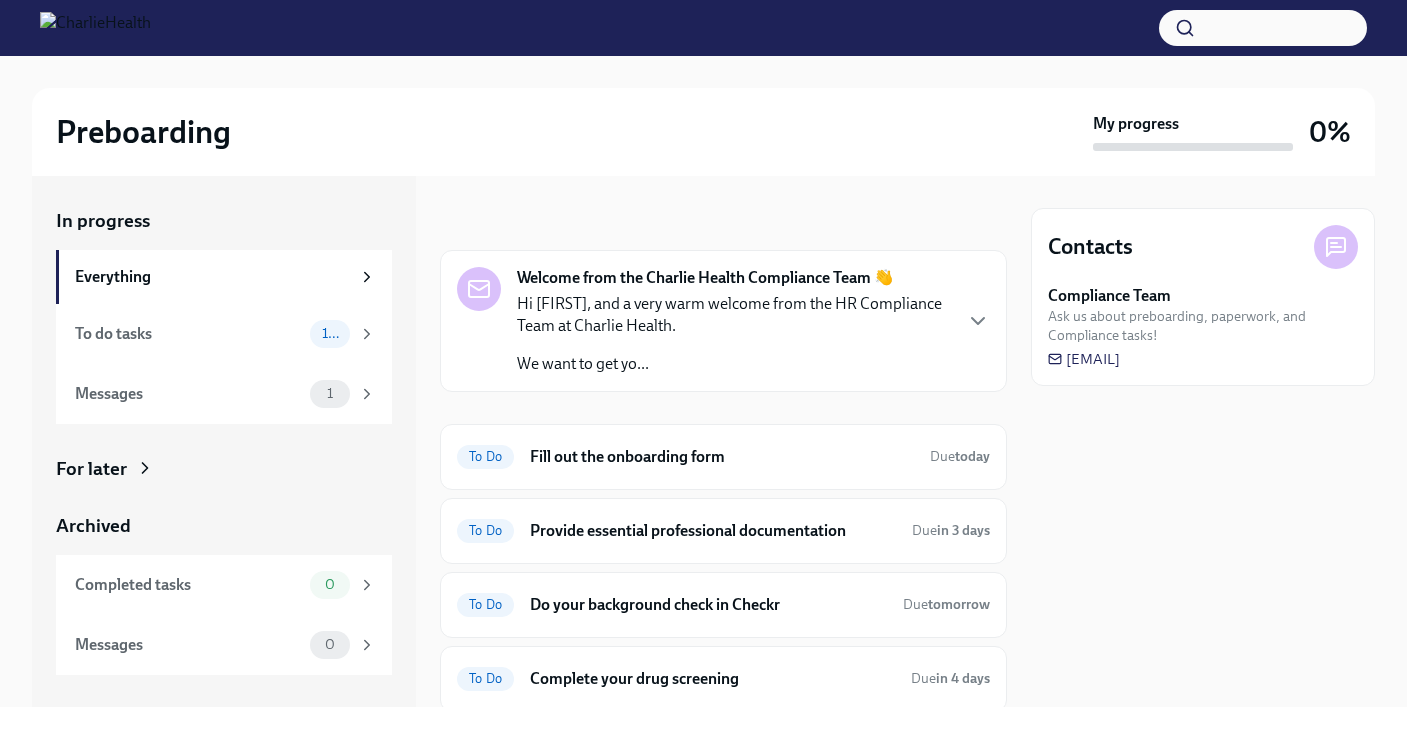 click on "Hi [FIRST], and a very warm welcome from the HR Compliance Team at Charlie Health." at bounding box center (723, 321) 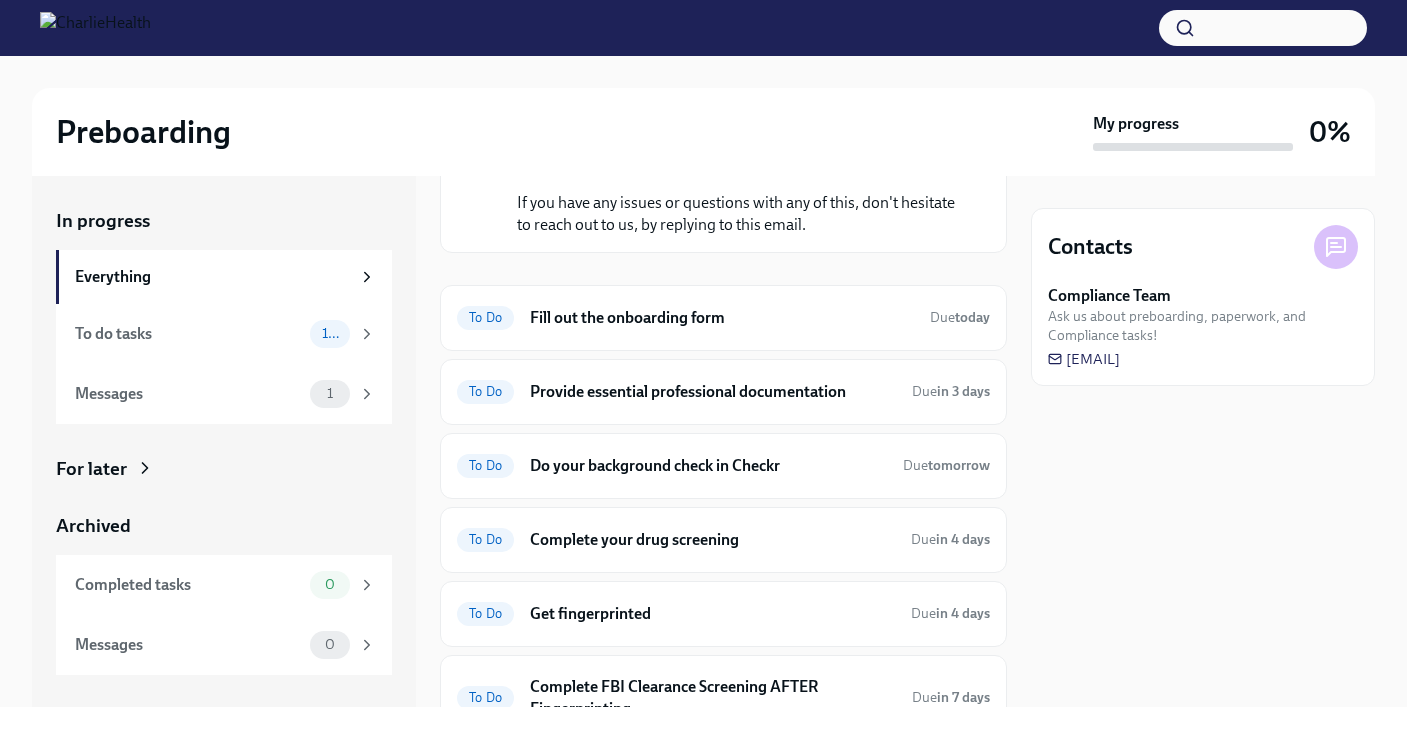 scroll, scrollTop: 487, scrollLeft: 0, axis: vertical 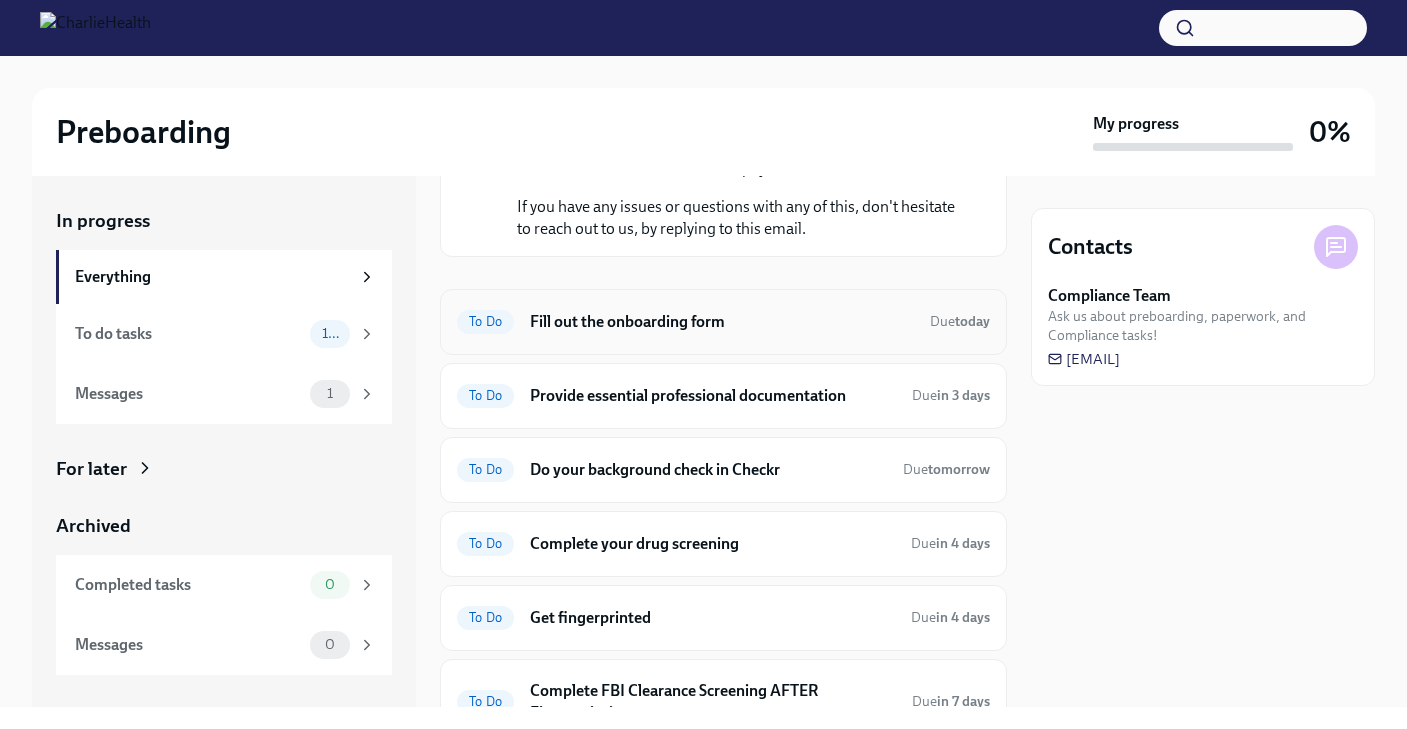 click on "To Do Fill out the onboarding form Due  today" at bounding box center [723, 322] 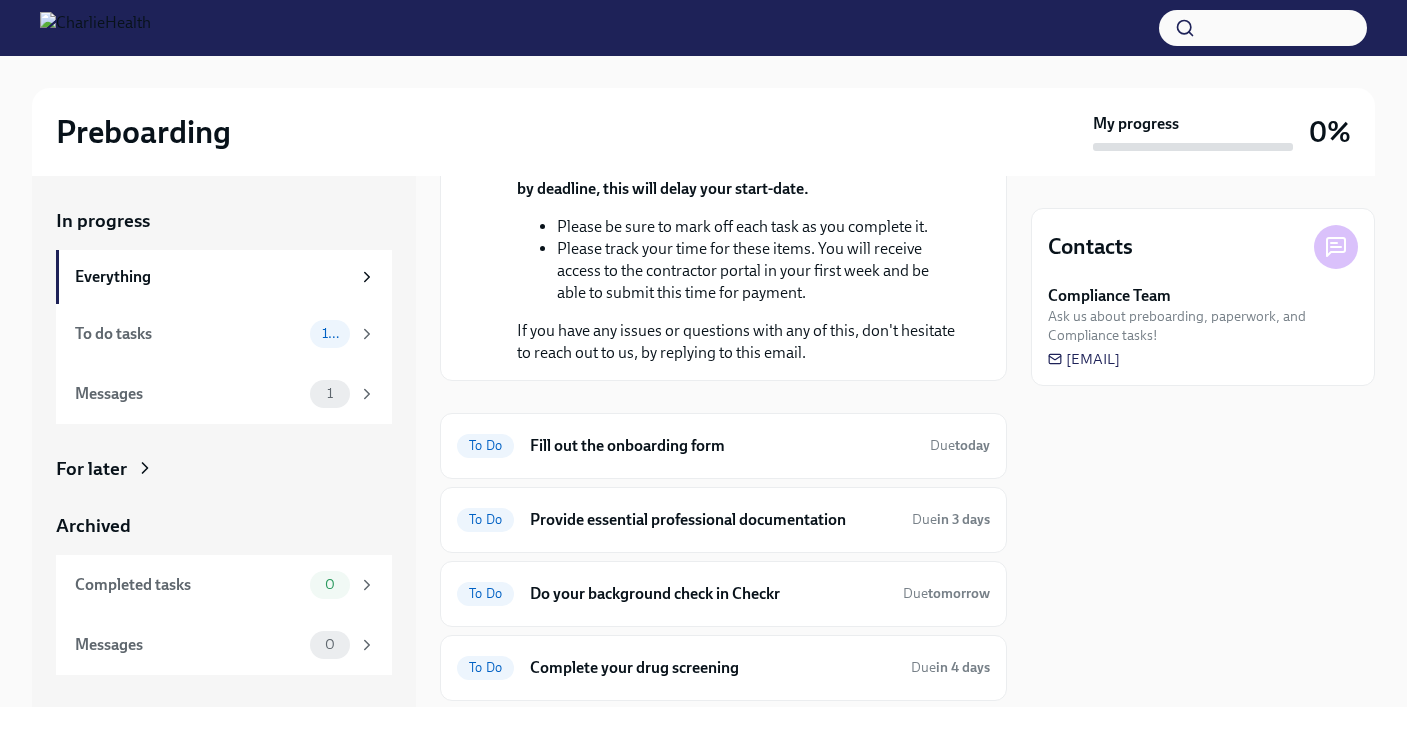 scroll, scrollTop: 367, scrollLeft: 0, axis: vertical 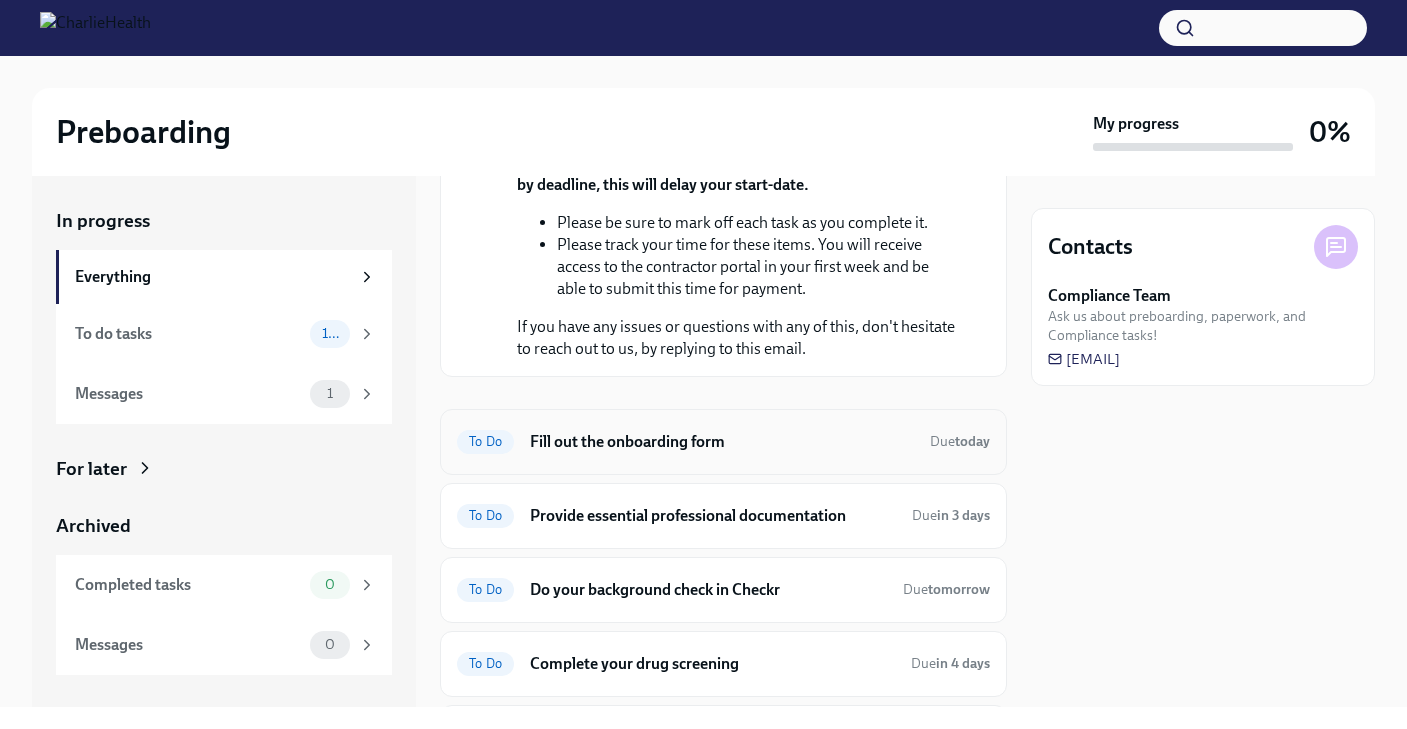 click on "Fill out the onboarding form" at bounding box center (722, 442) 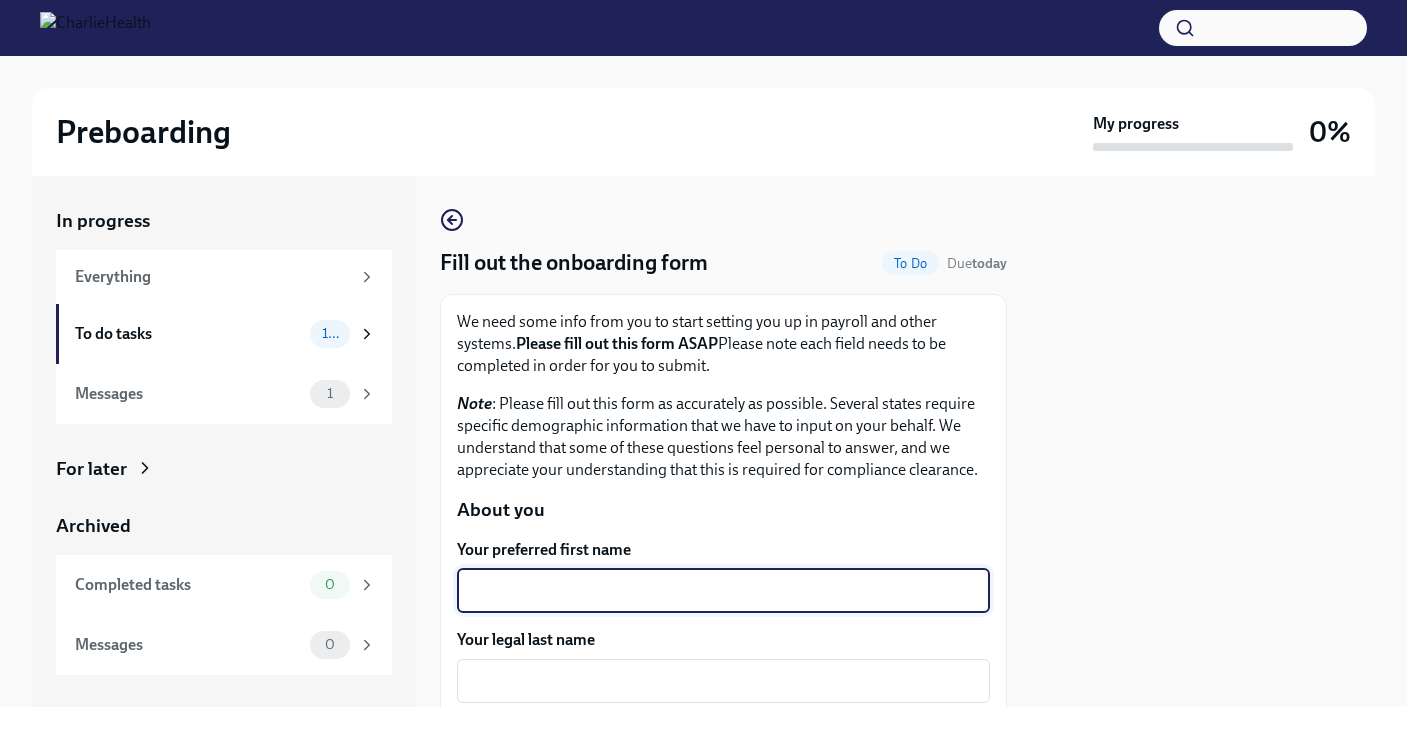 click on "Your preferred first name" at bounding box center (723, 591) 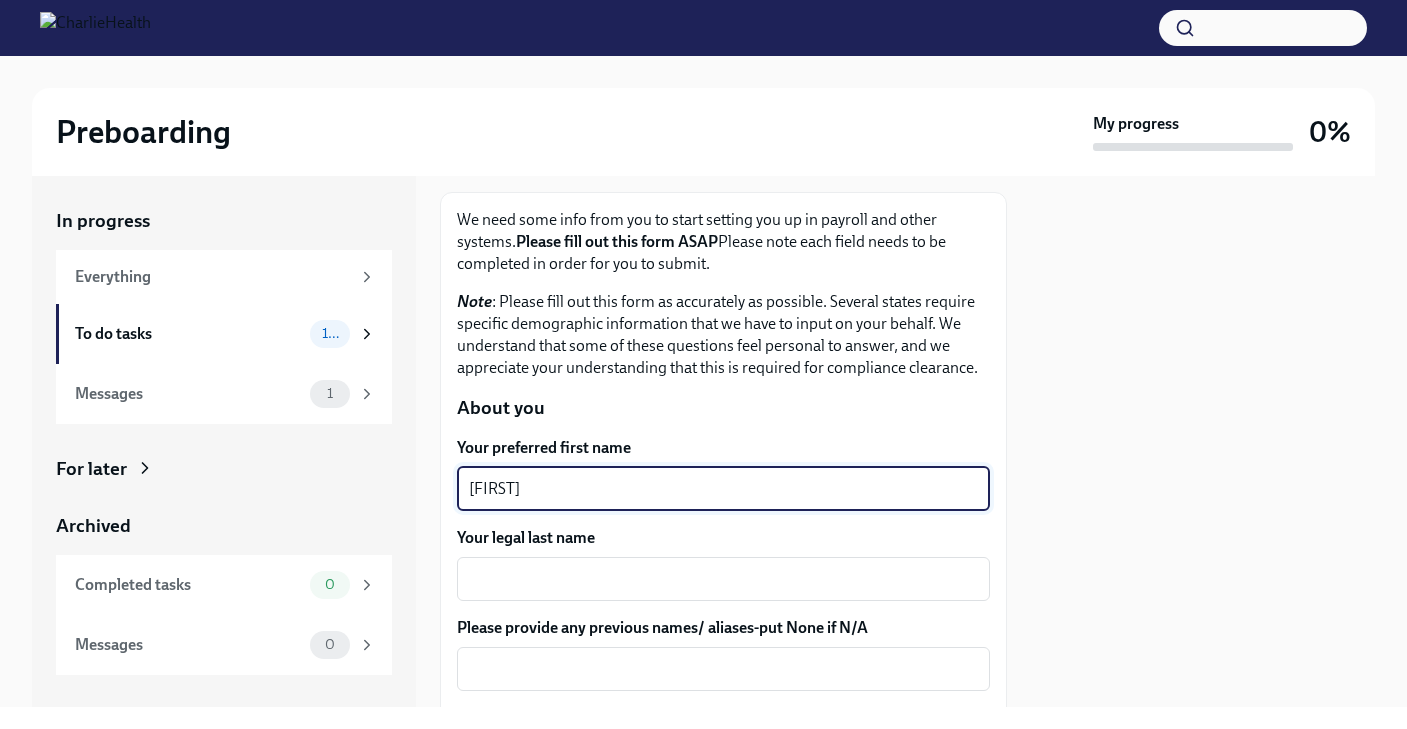 scroll, scrollTop: 120, scrollLeft: 0, axis: vertical 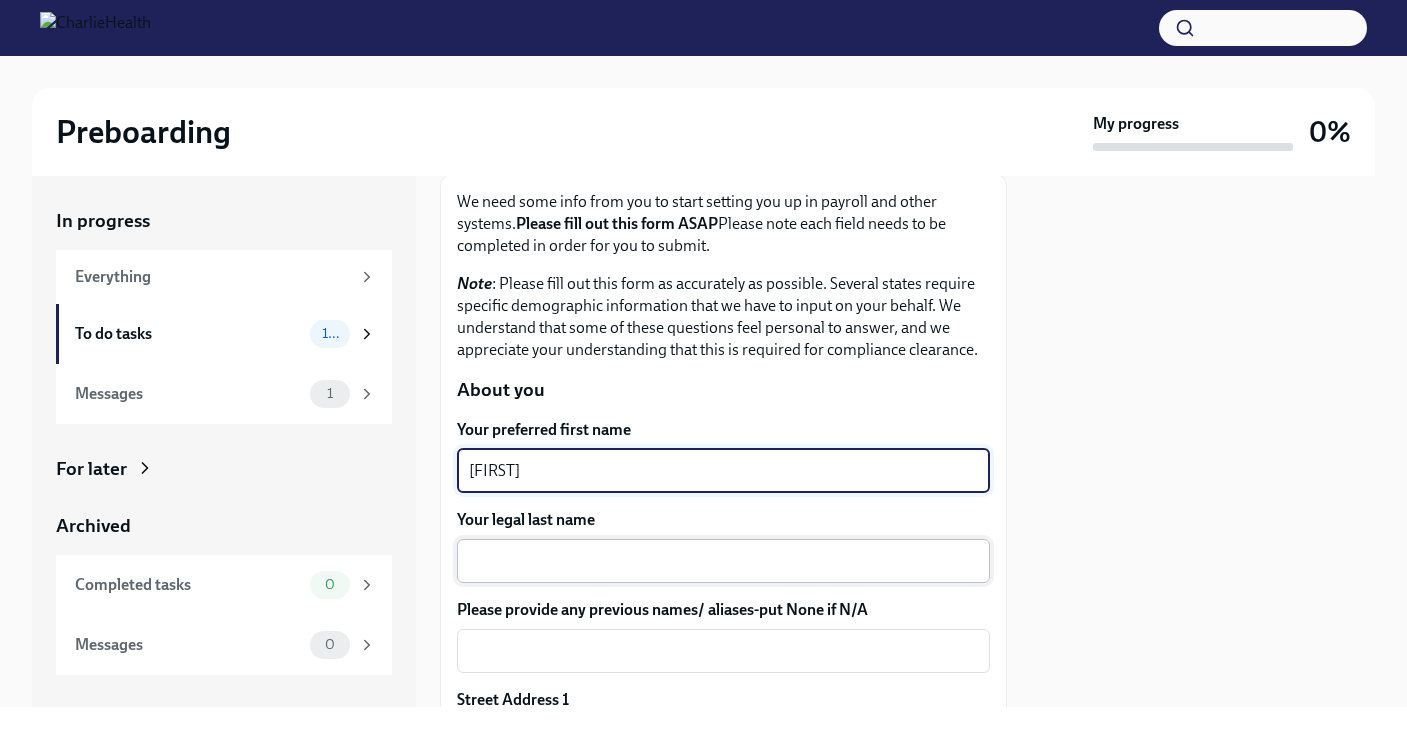type on "[FIRST]" 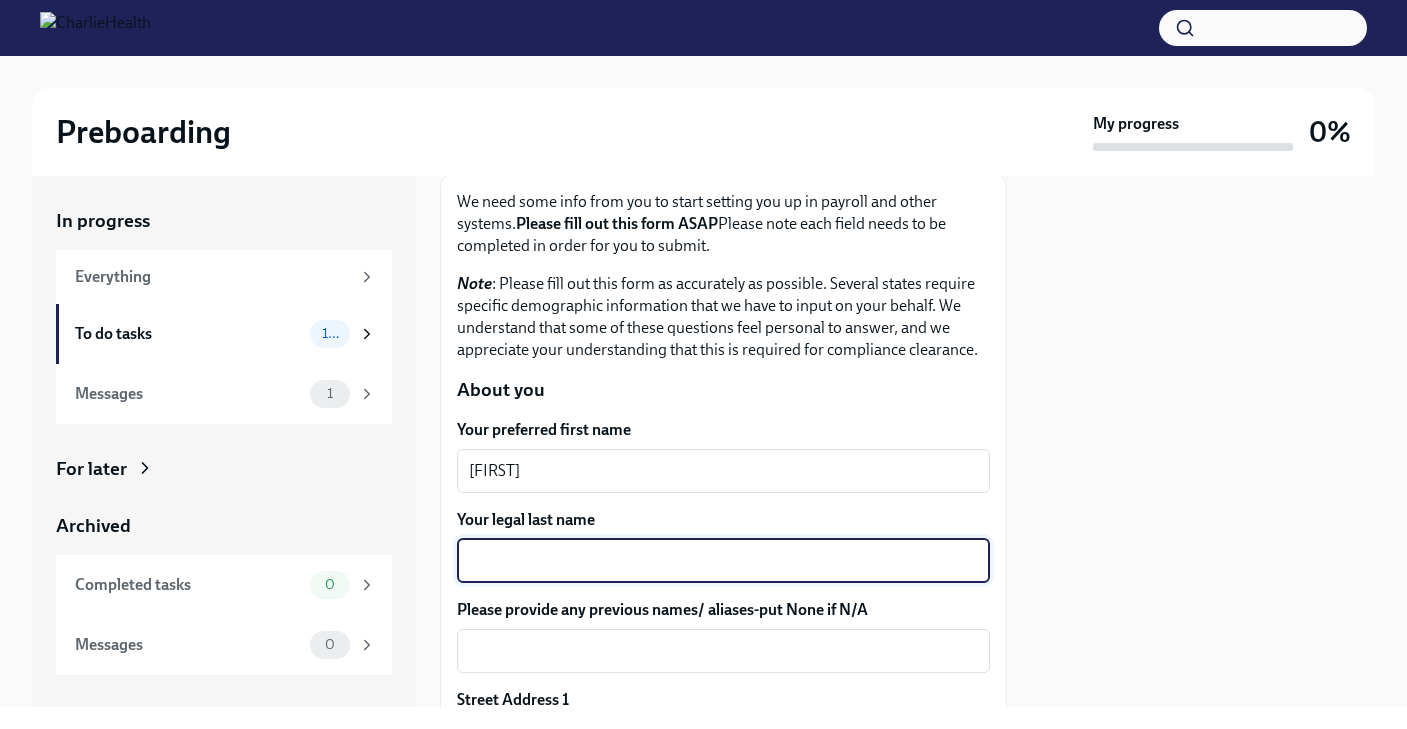 click on "Your legal last name" at bounding box center [723, 561] 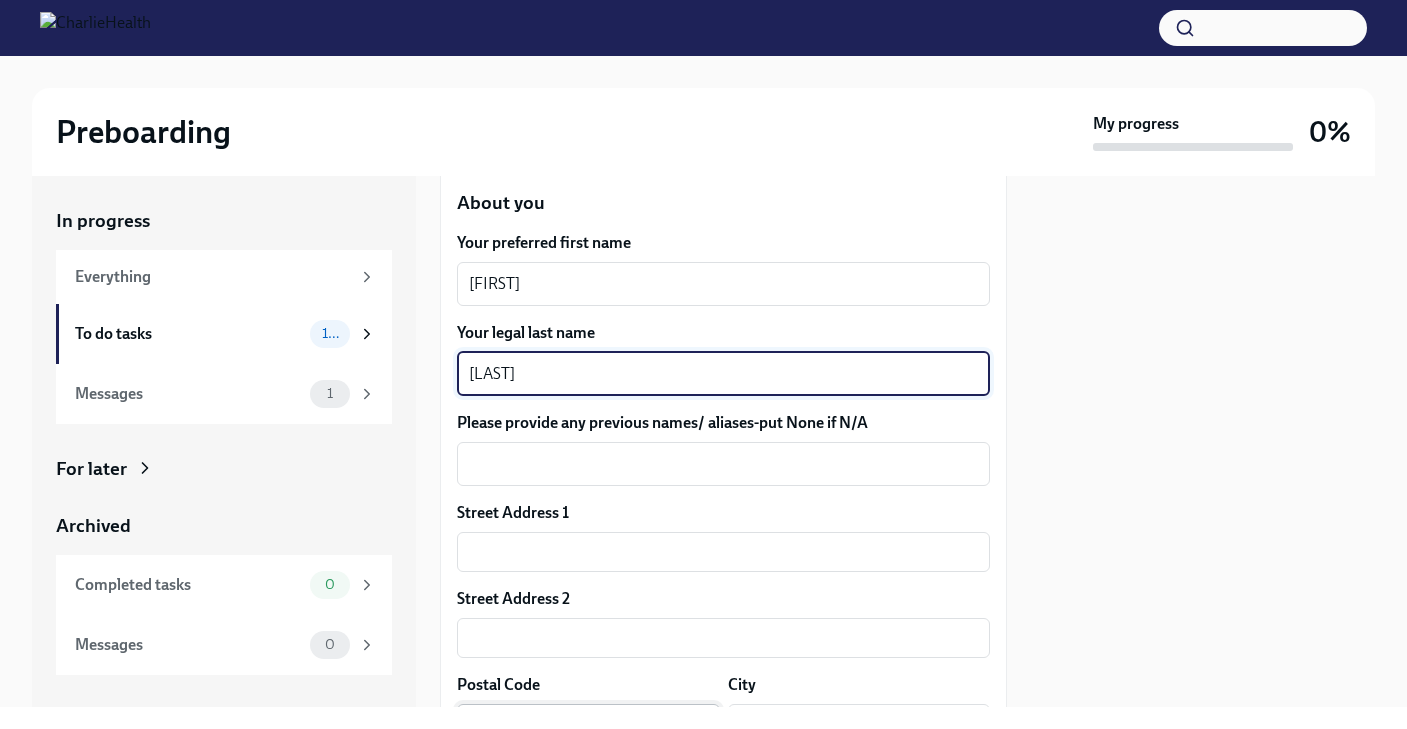 scroll, scrollTop: 291, scrollLeft: 0, axis: vertical 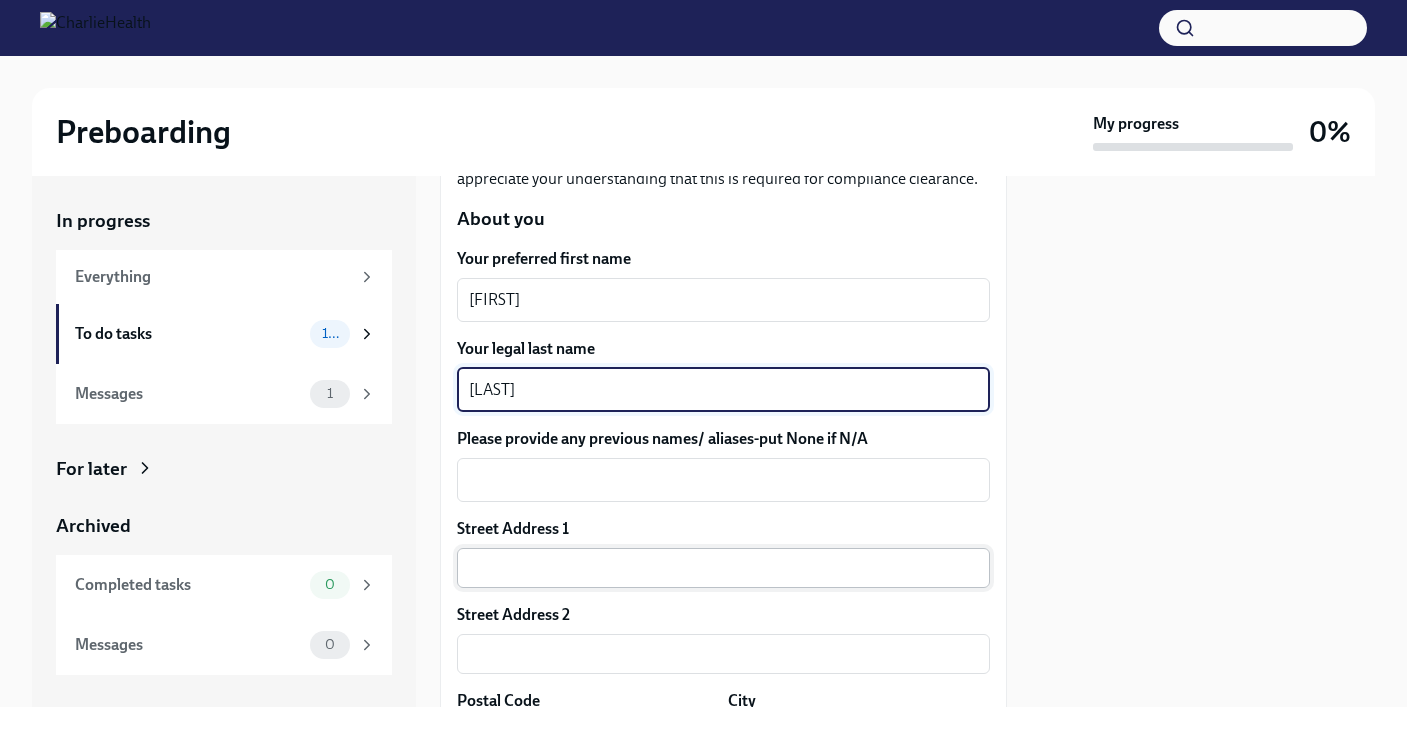 type on "[LAST]" 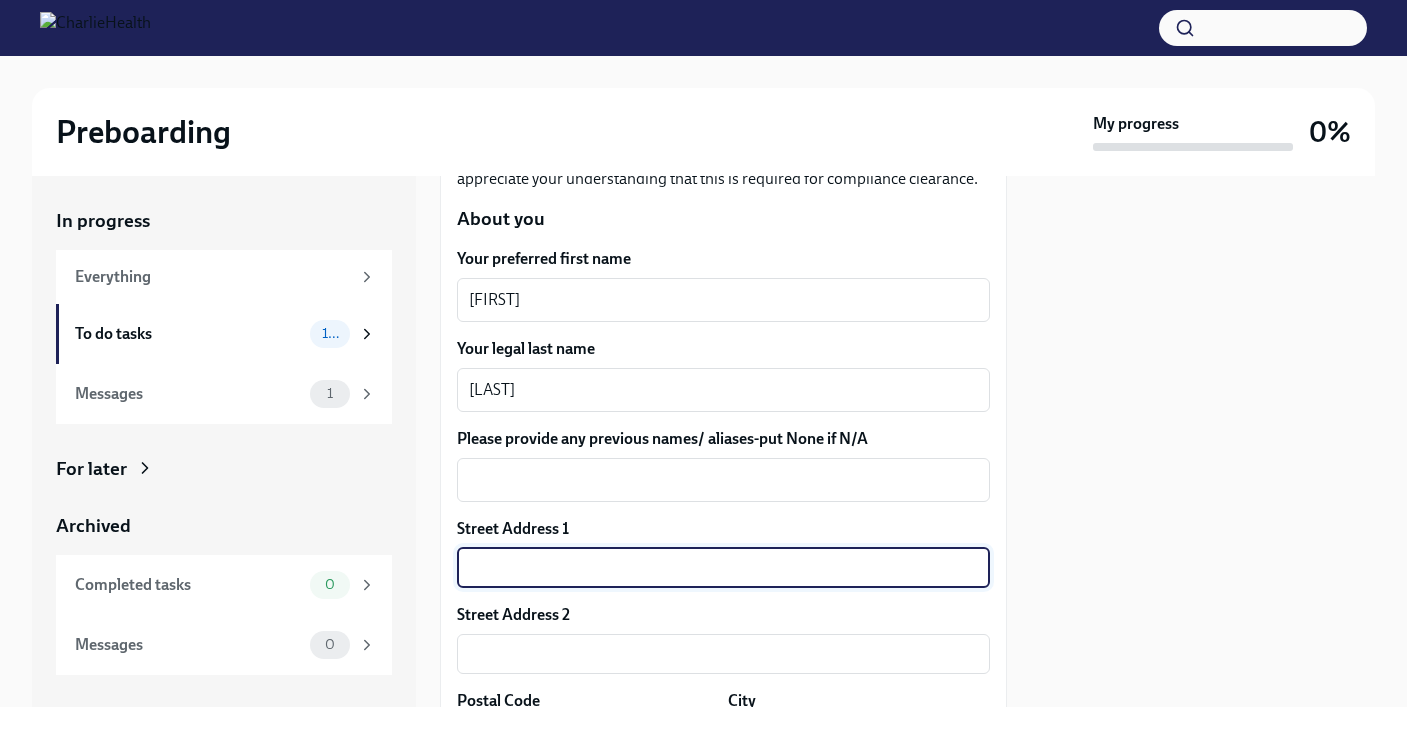 click at bounding box center [723, 568] 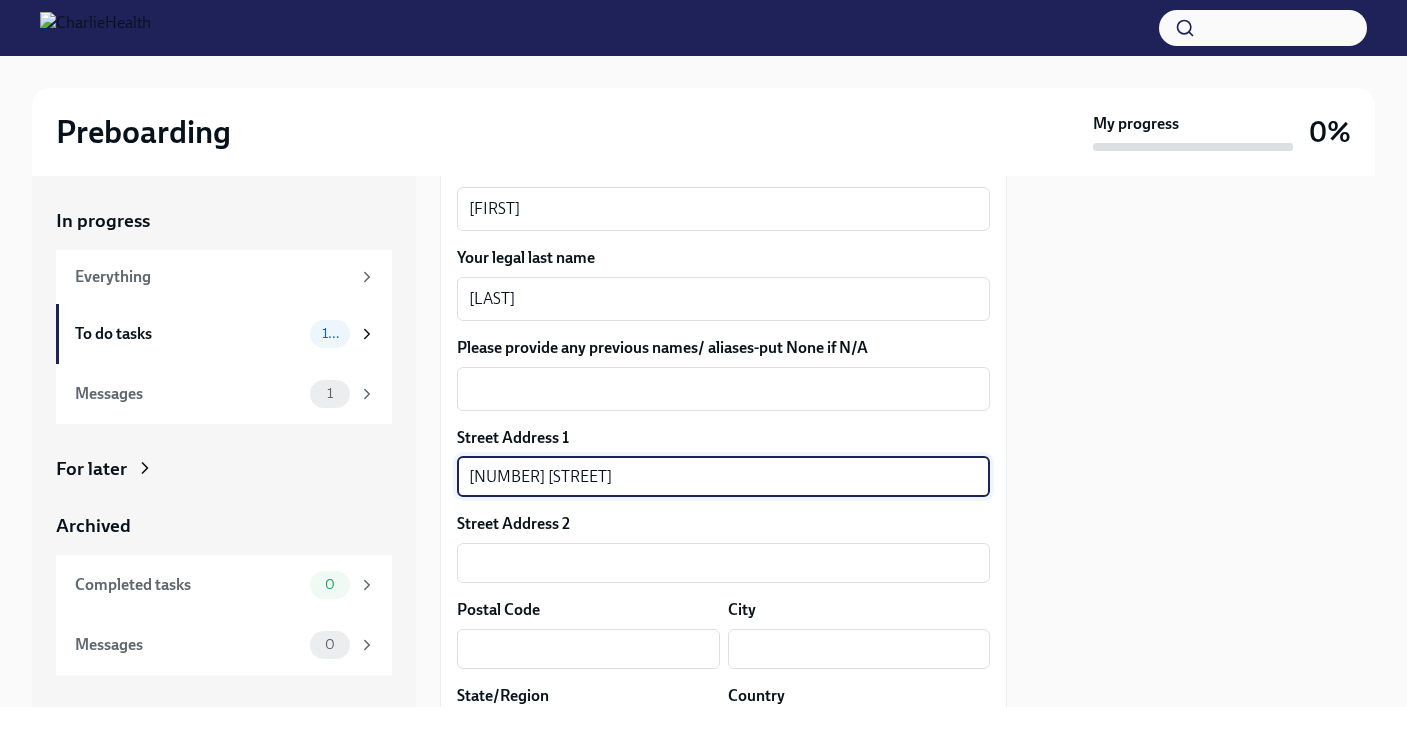 scroll, scrollTop: 426, scrollLeft: 0, axis: vertical 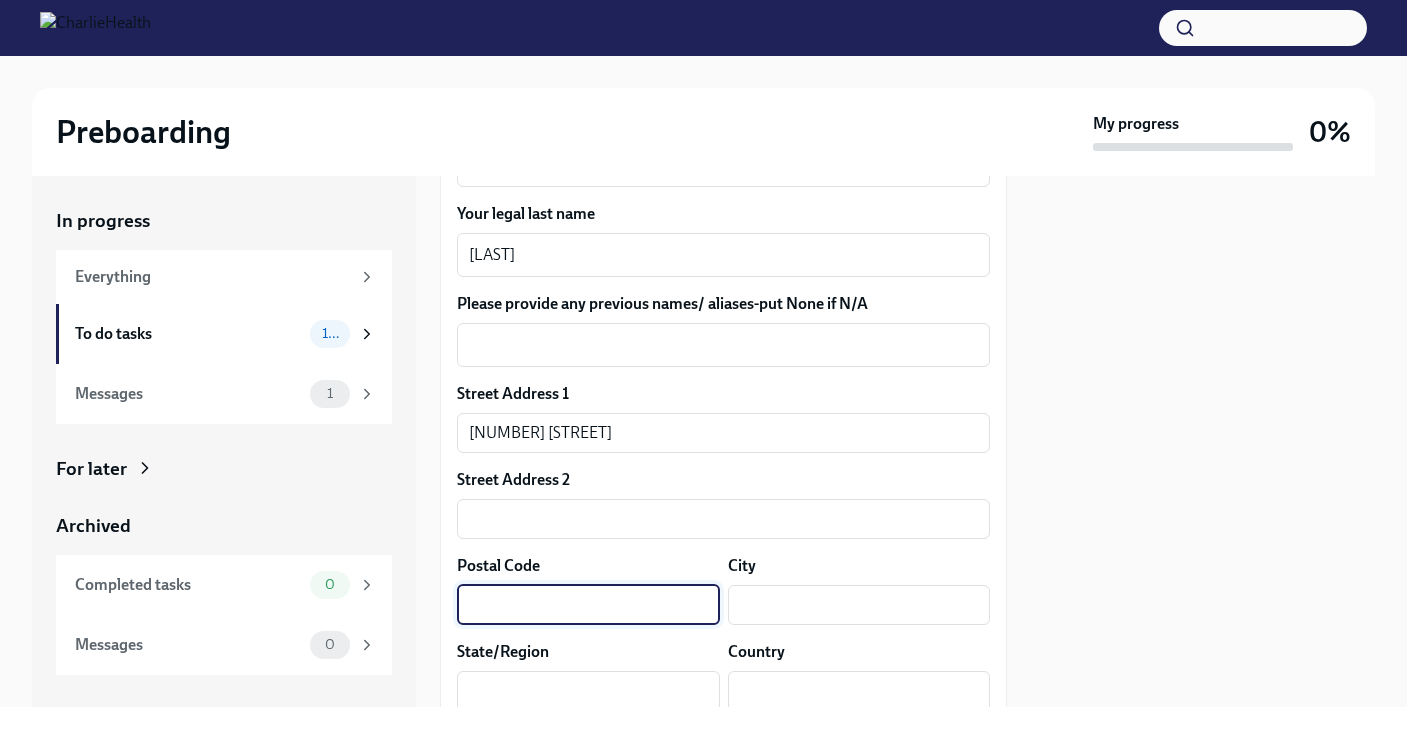 click at bounding box center [588, 605] 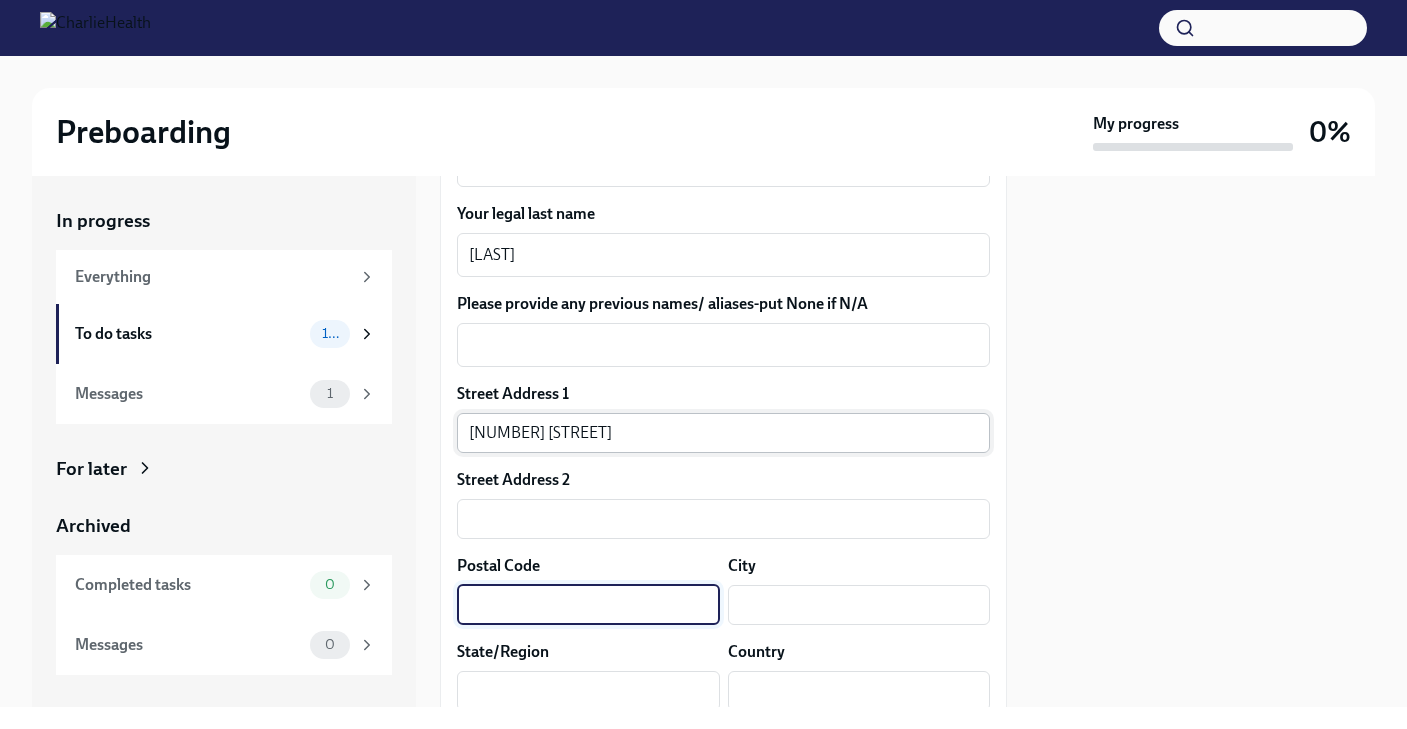 click on "[NUMBER] [STREET]" at bounding box center (723, 433) 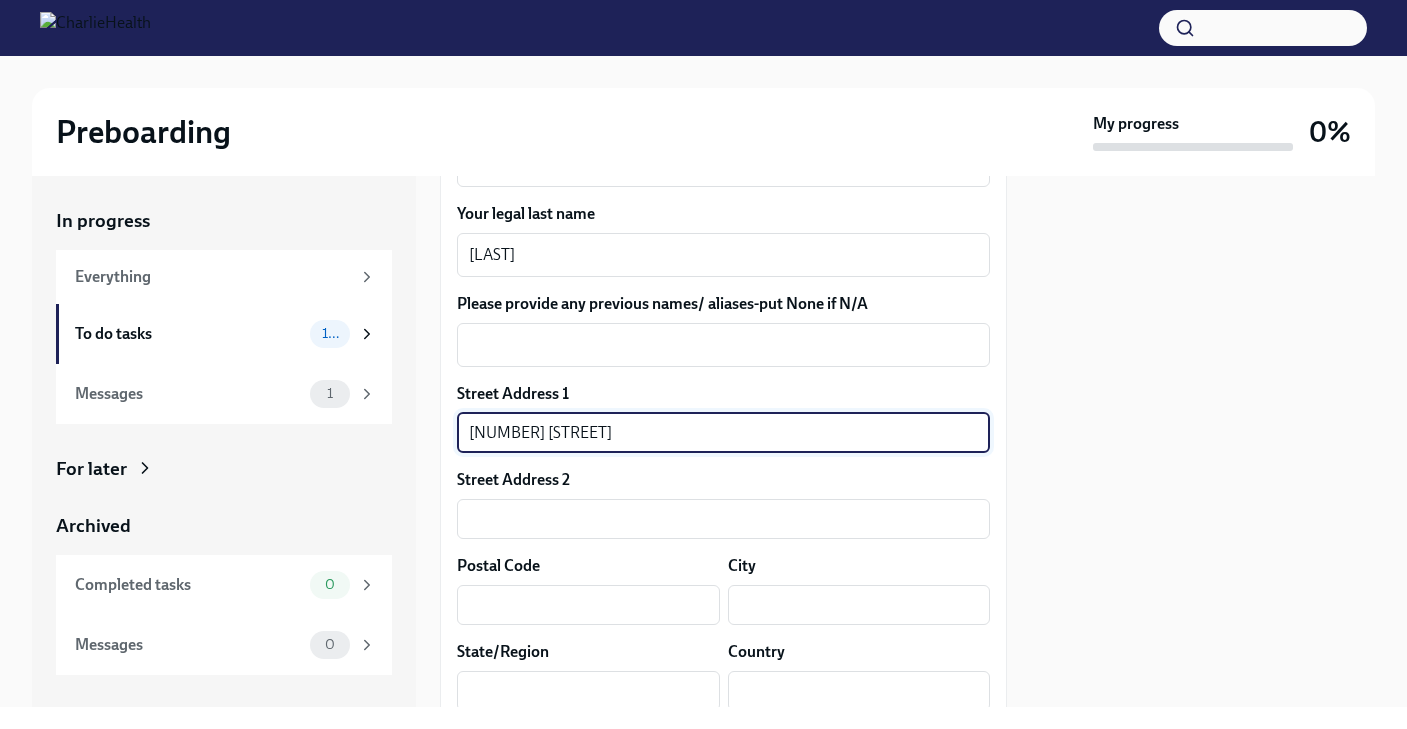 click on "[NUMBER] [STREET]" at bounding box center (723, 433) 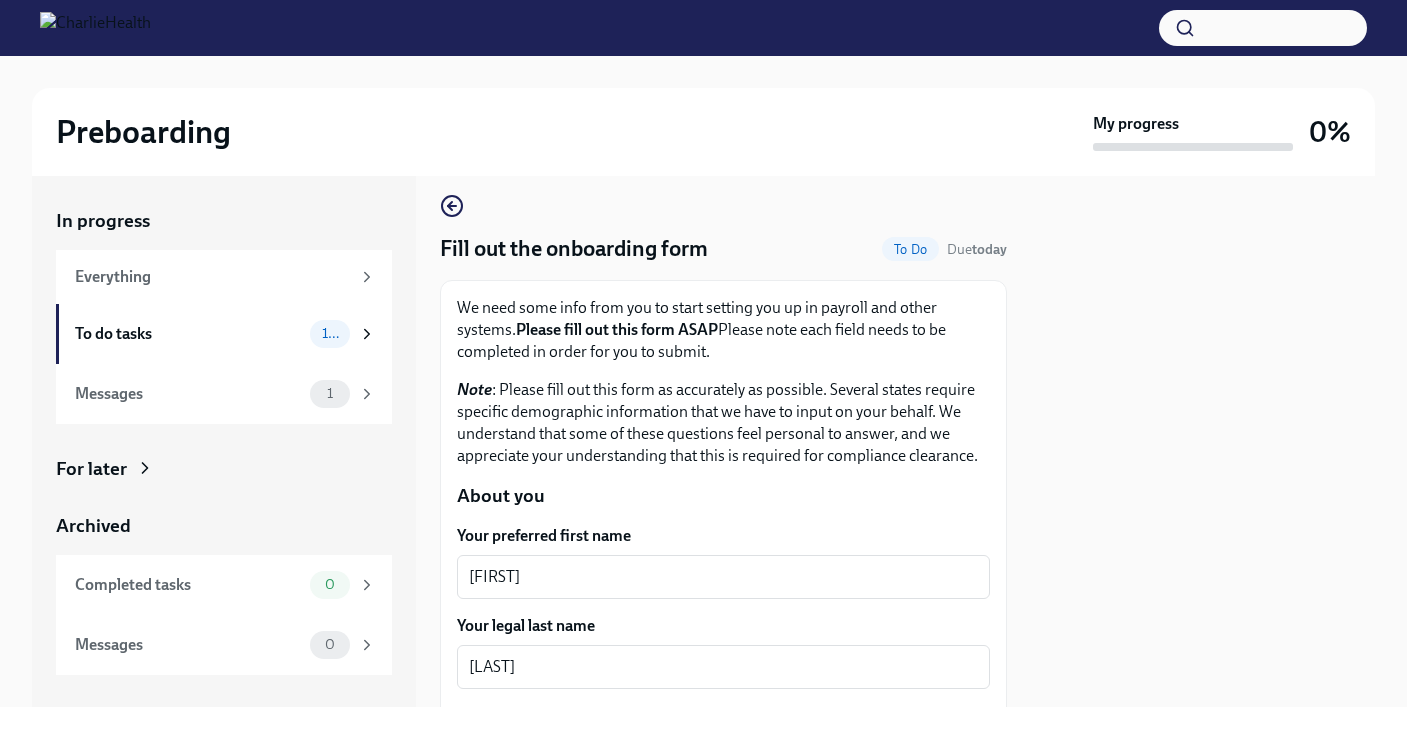 scroll, scrollTop: 10, scrollLeft: 0, axis: vertical 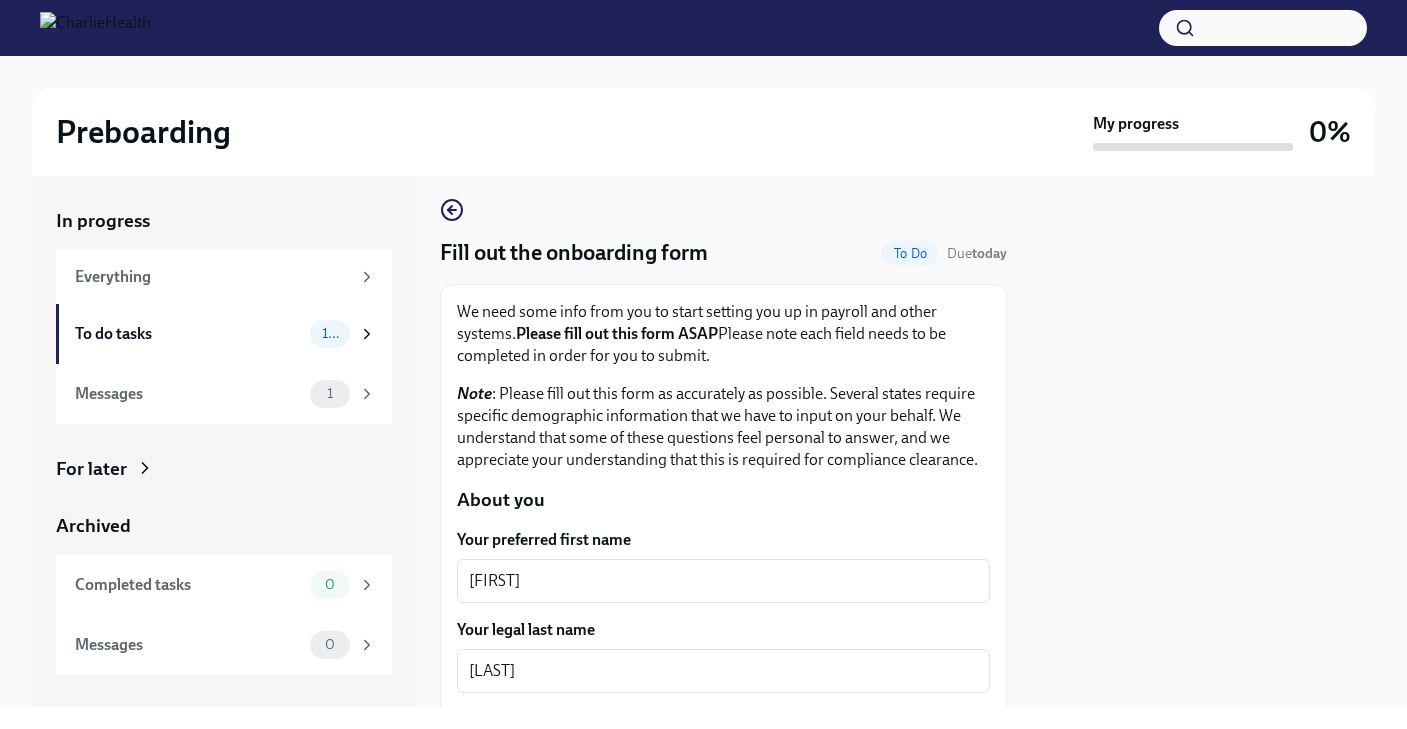 type on "477" 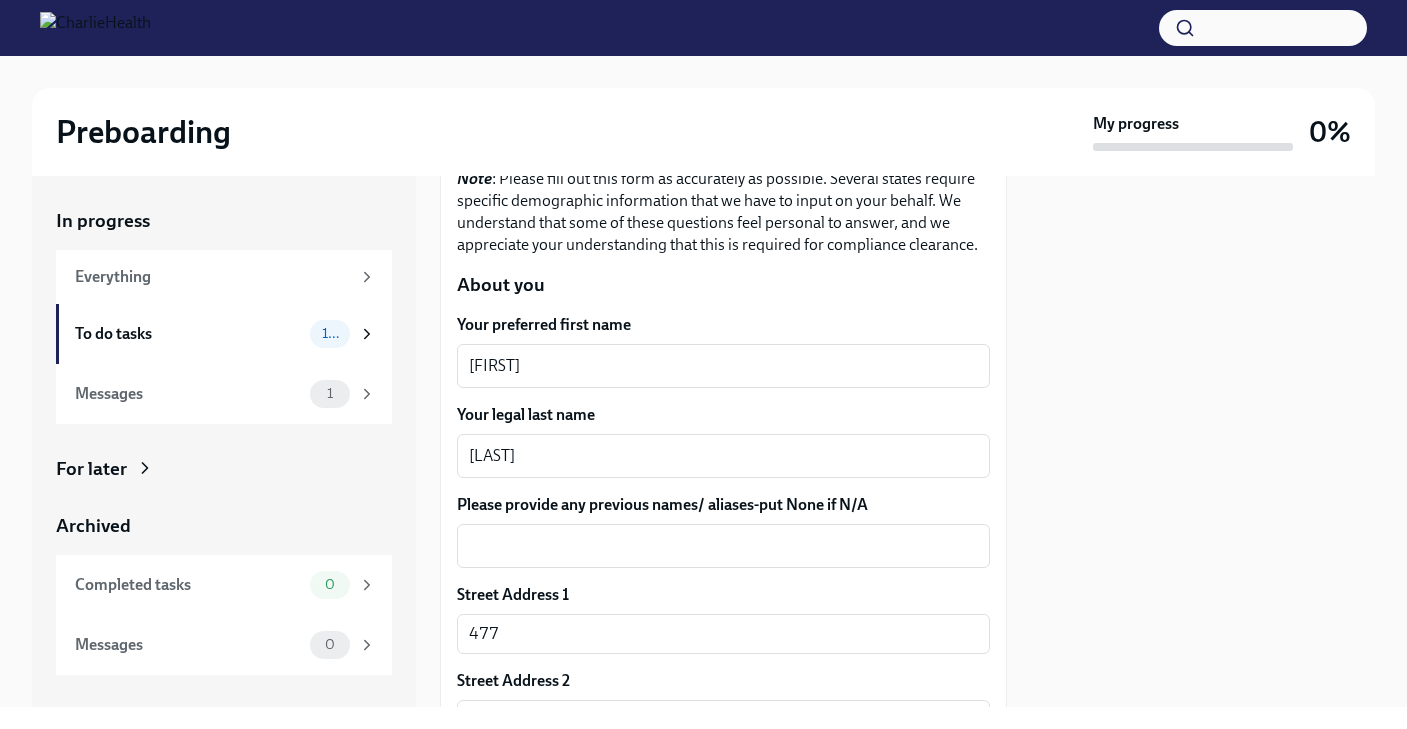 scroll, scrollTop: 297, scrollLeft: 0, axis: vertical 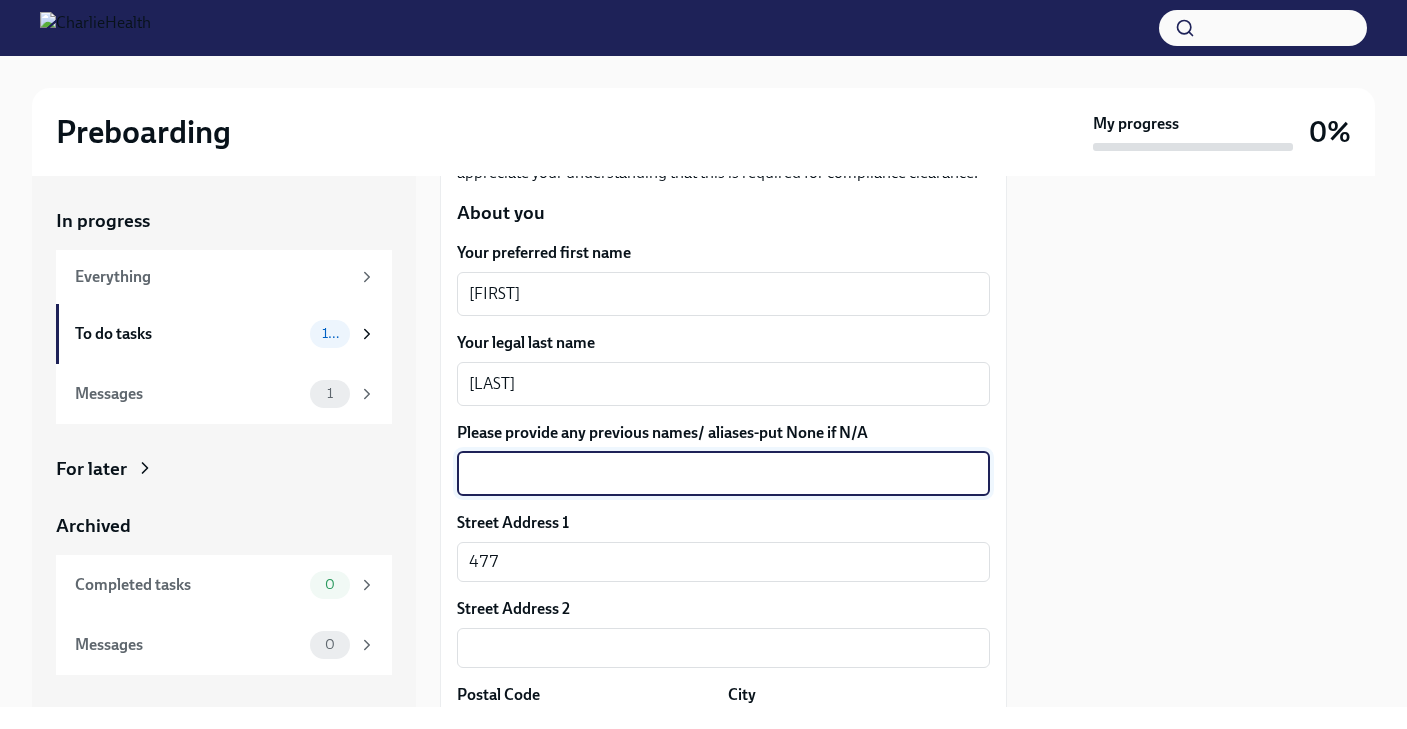 click on "Please provide any previous names/ aliases-put None if N/A" at bounding box center (723, 474) 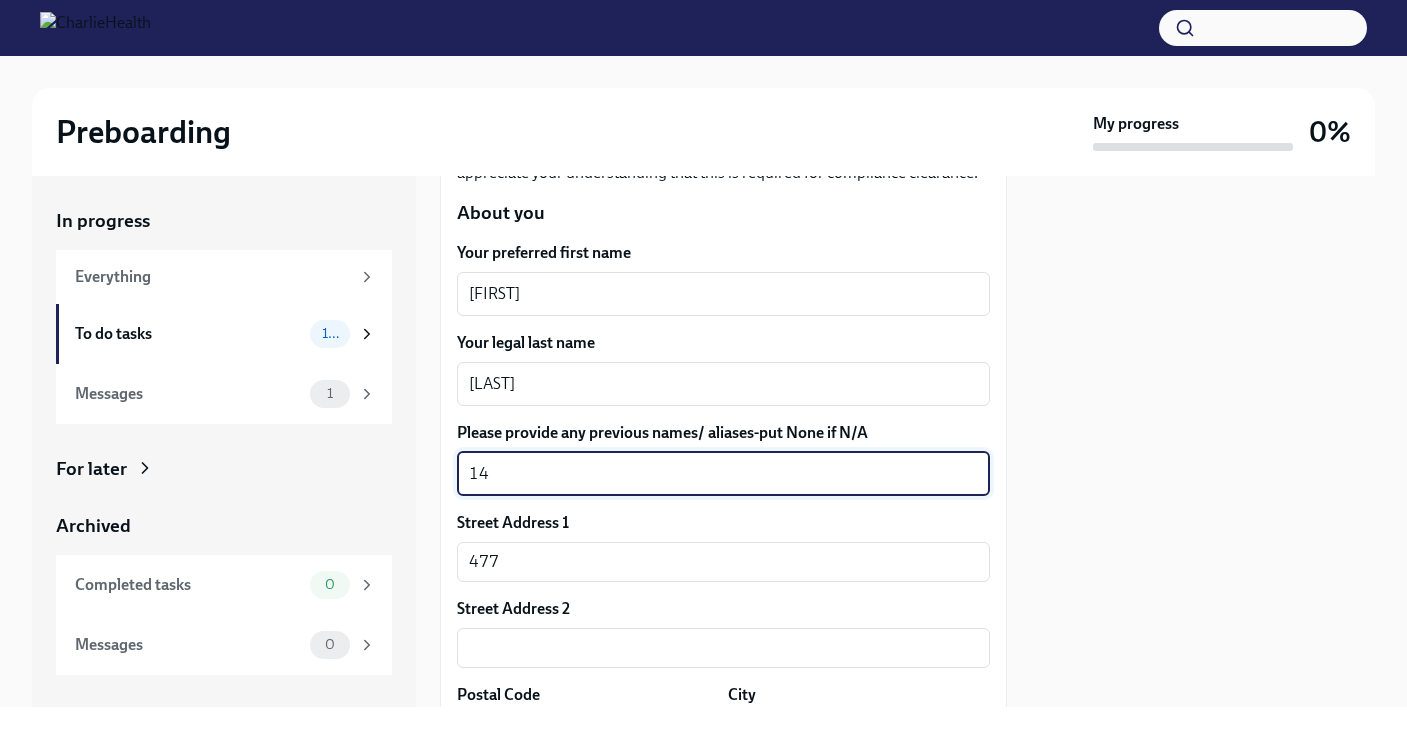 type on "1" 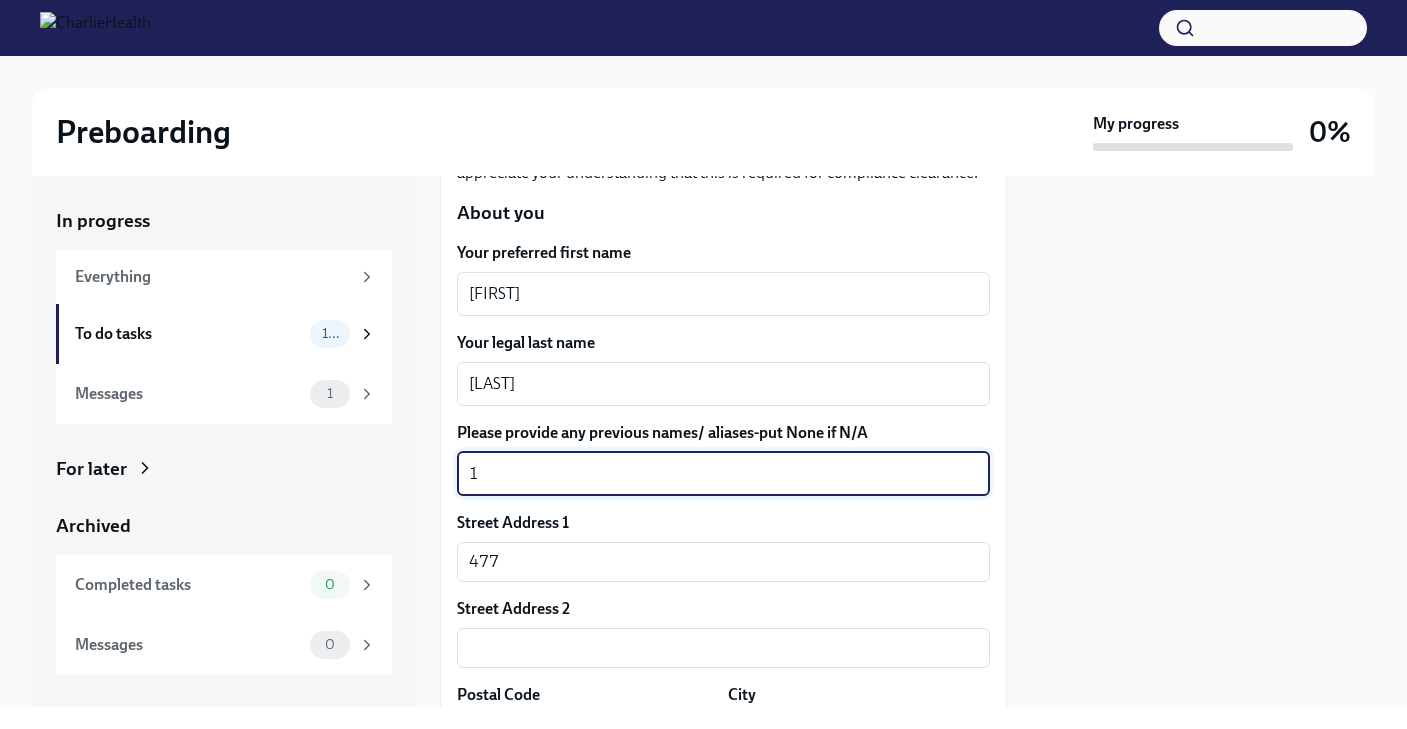 type 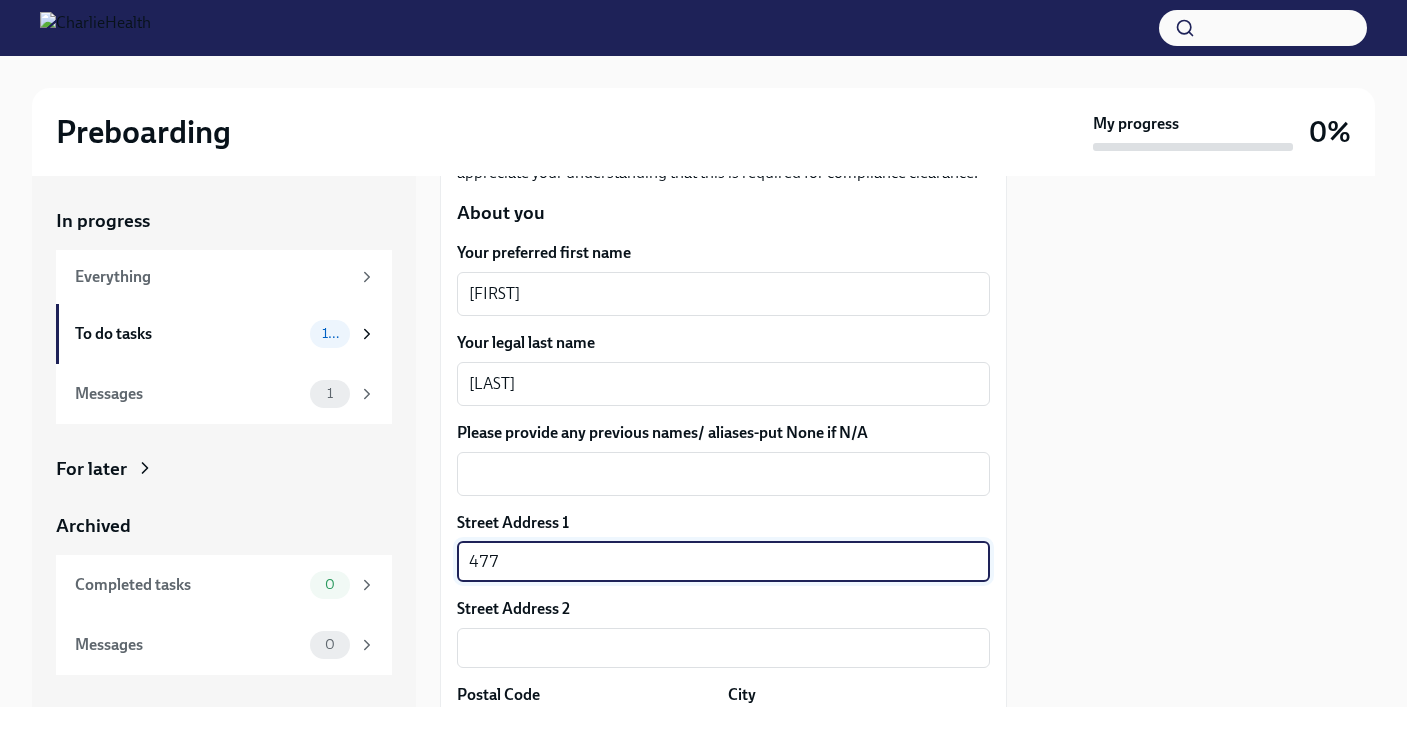 click on "477" at bounding box center [723, 562] 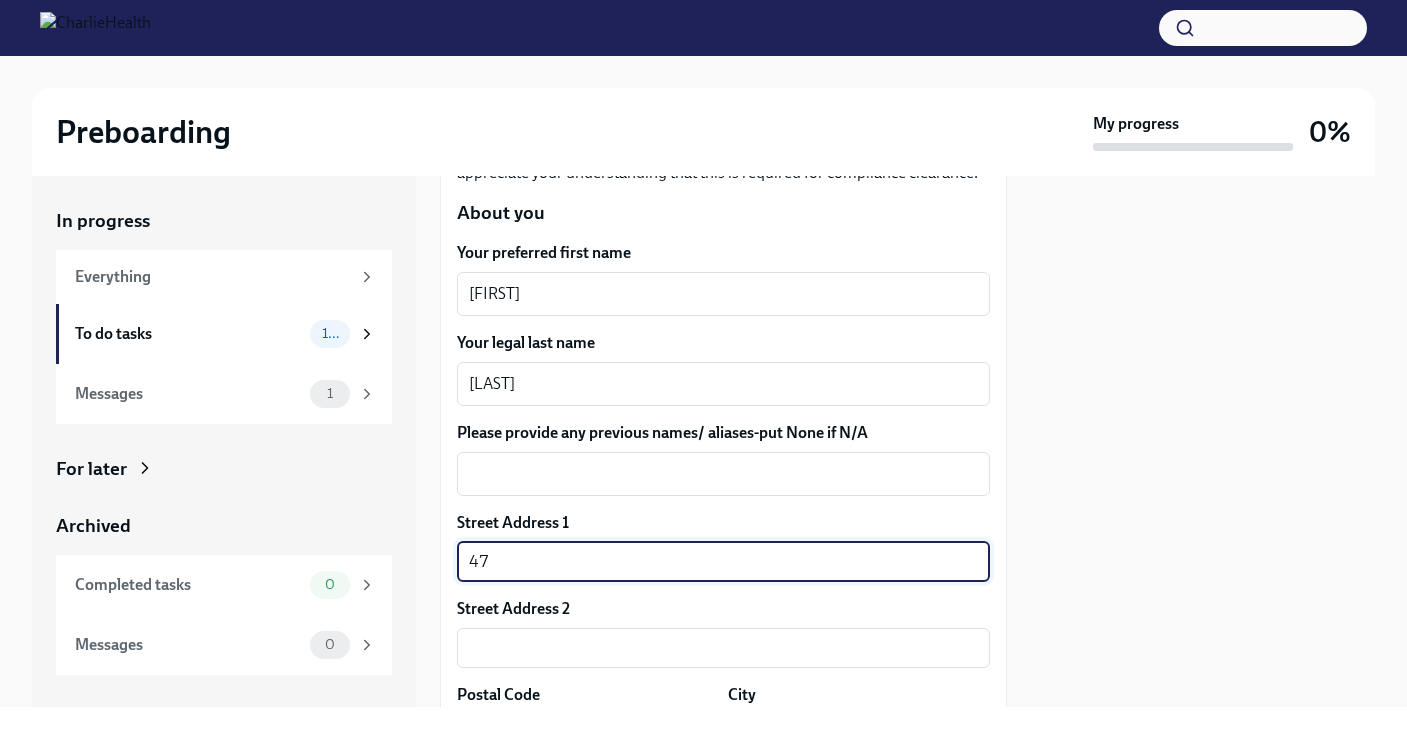 type on "4" 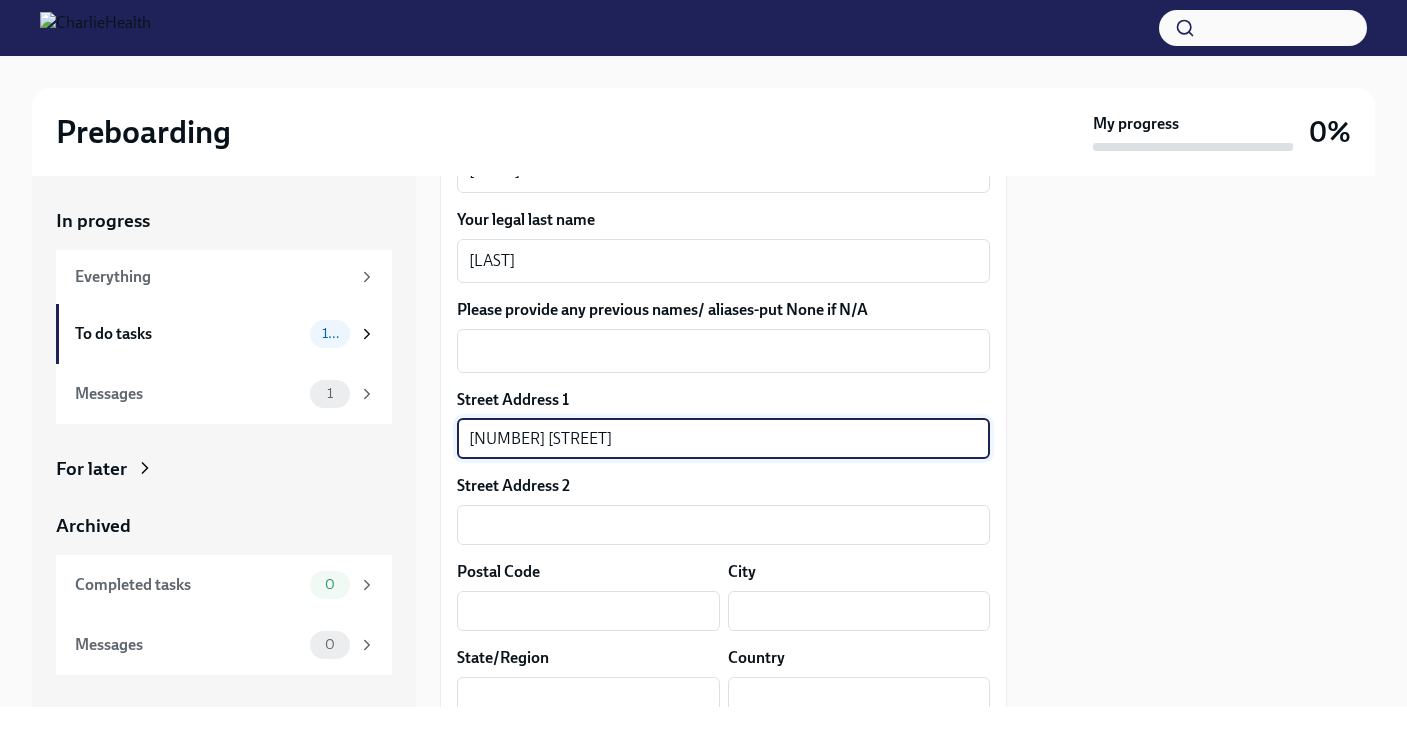 scroll, scrollTop: 466, scrollLeft: 0, axis: vertical 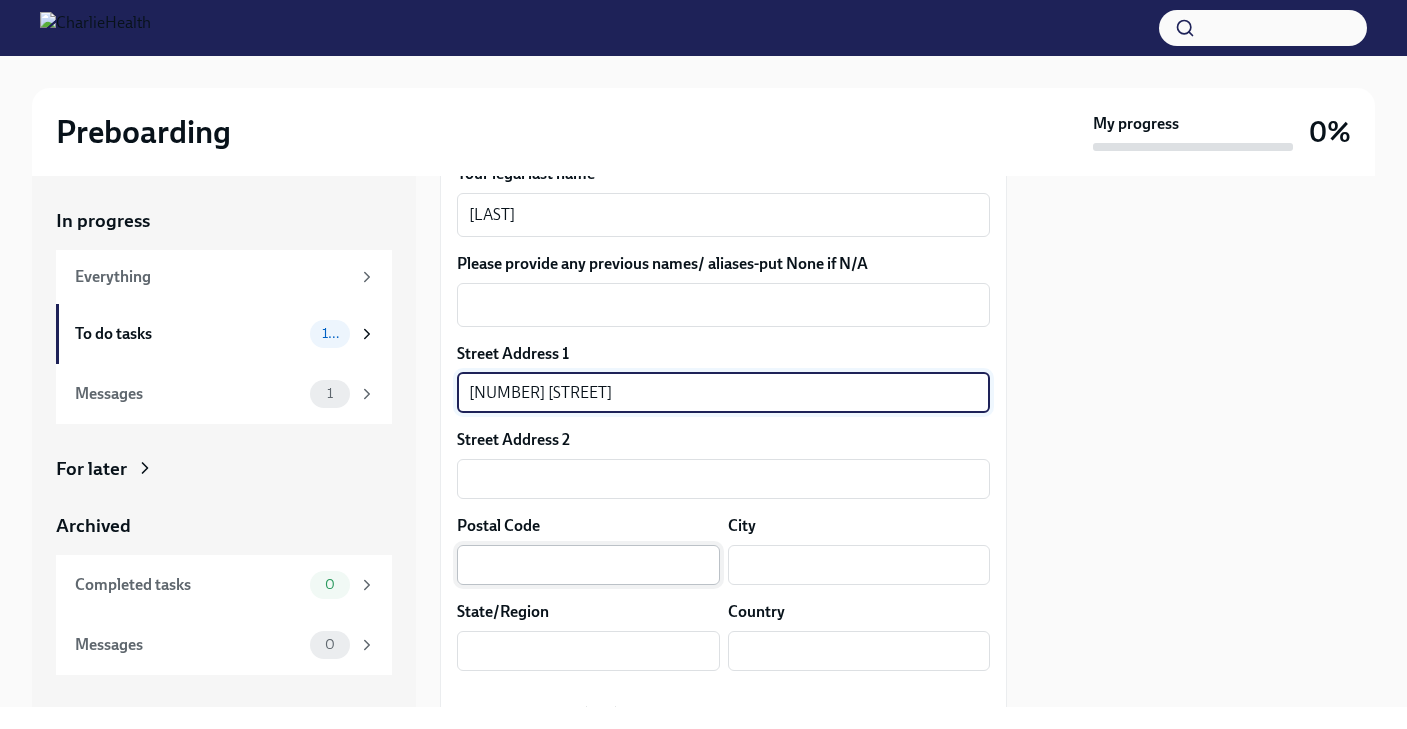 type on "[NUMBER] [STREET]" 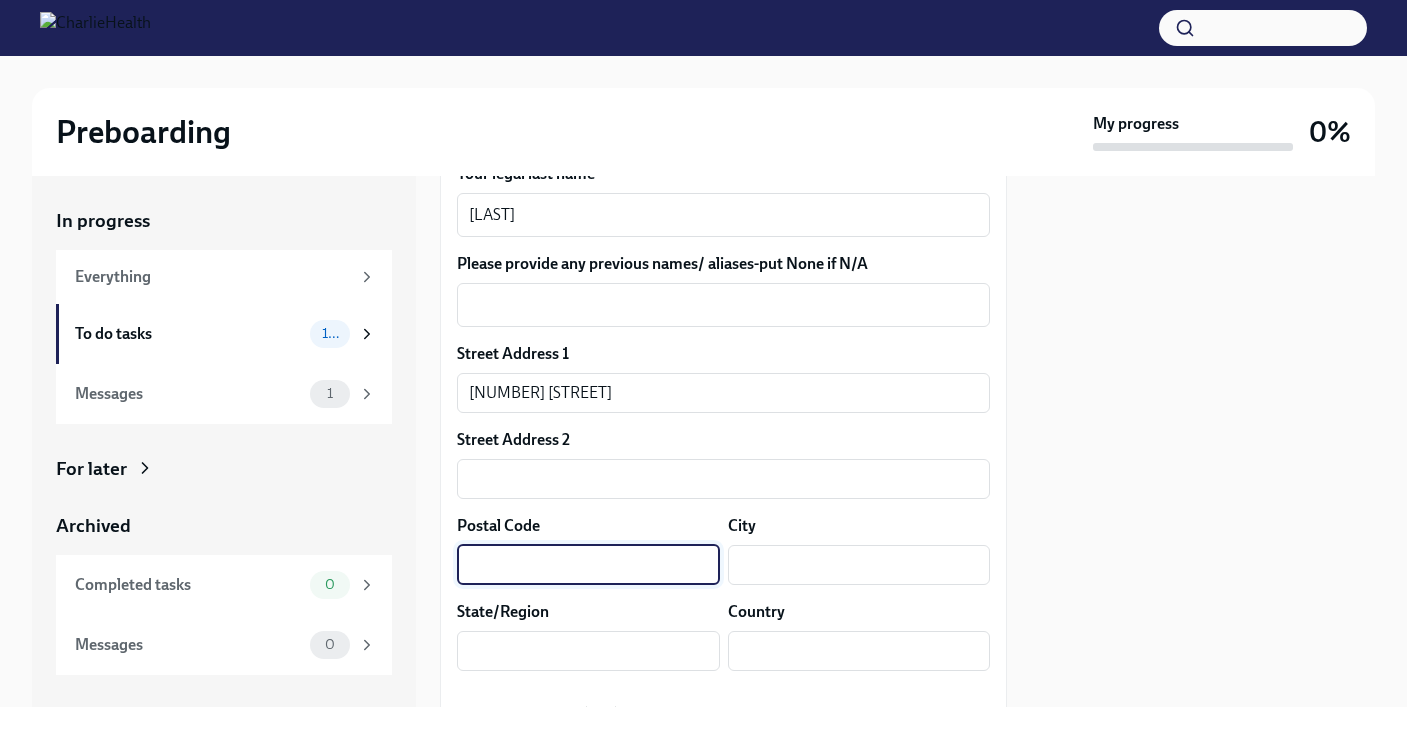 click at bounding box center (588, 565) 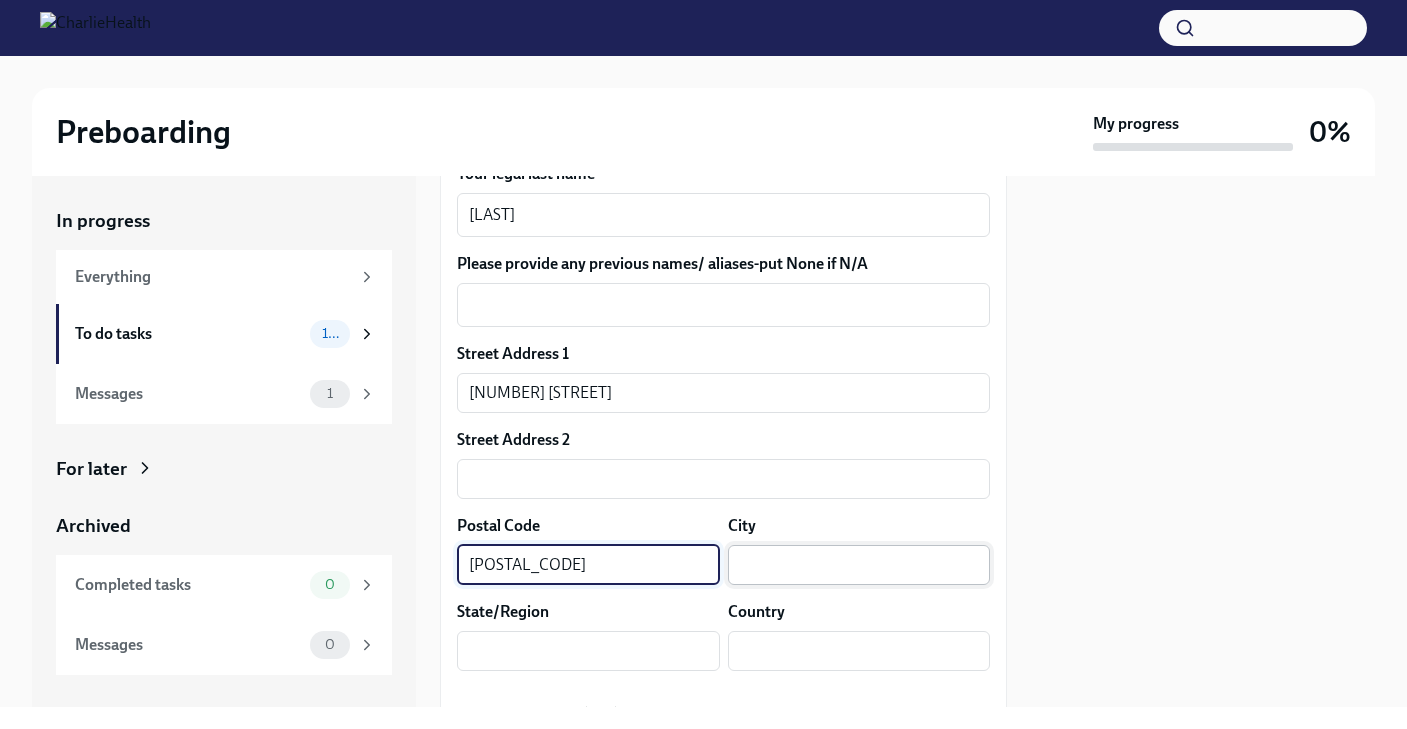 type on "[POSTAL_CODE]" 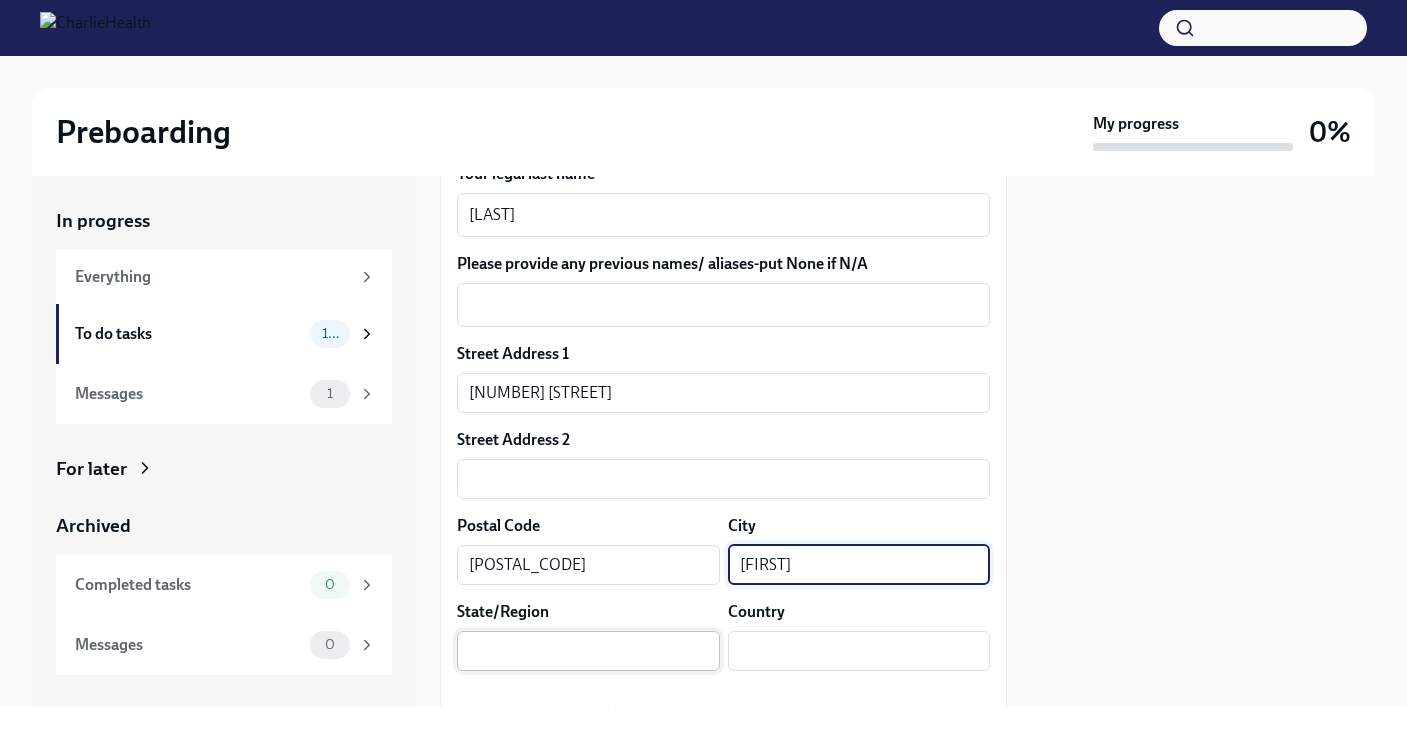 type on "[FIRST]" 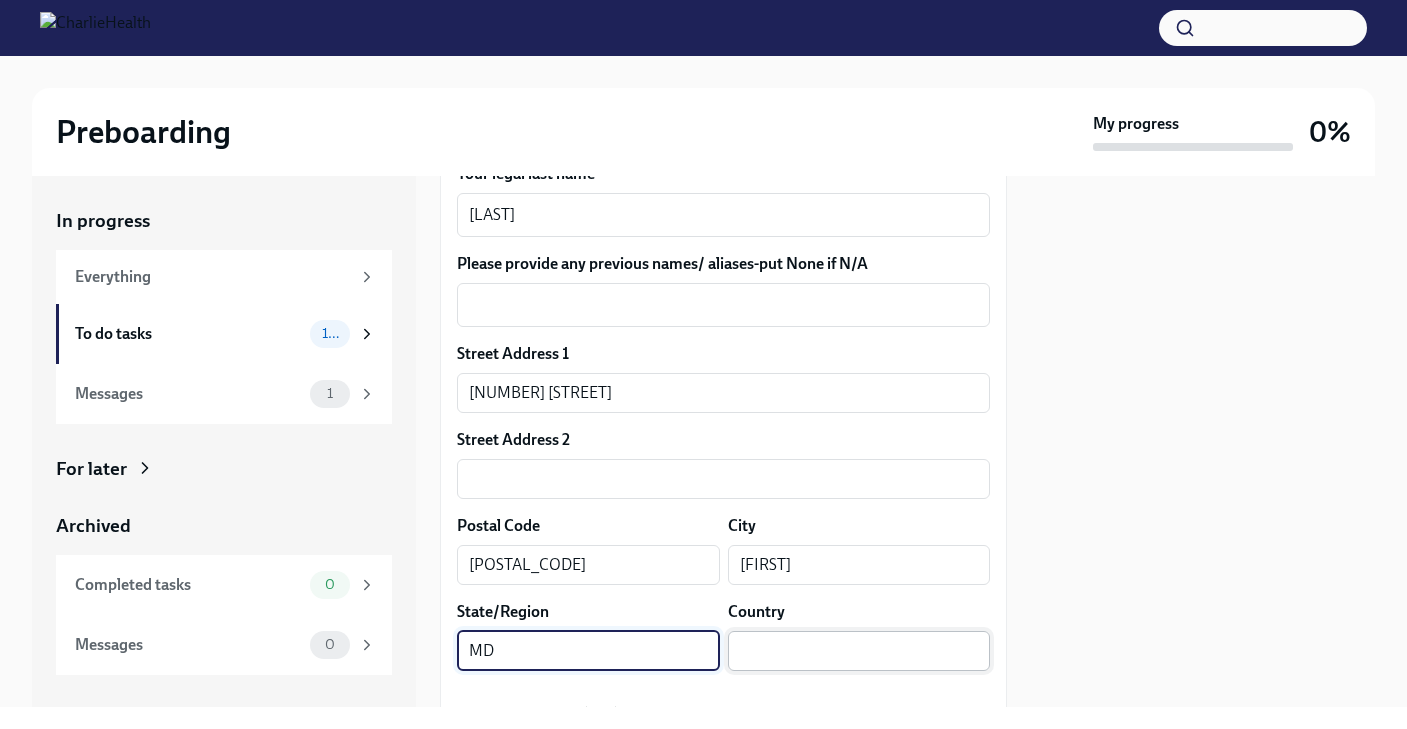 type on "MD" 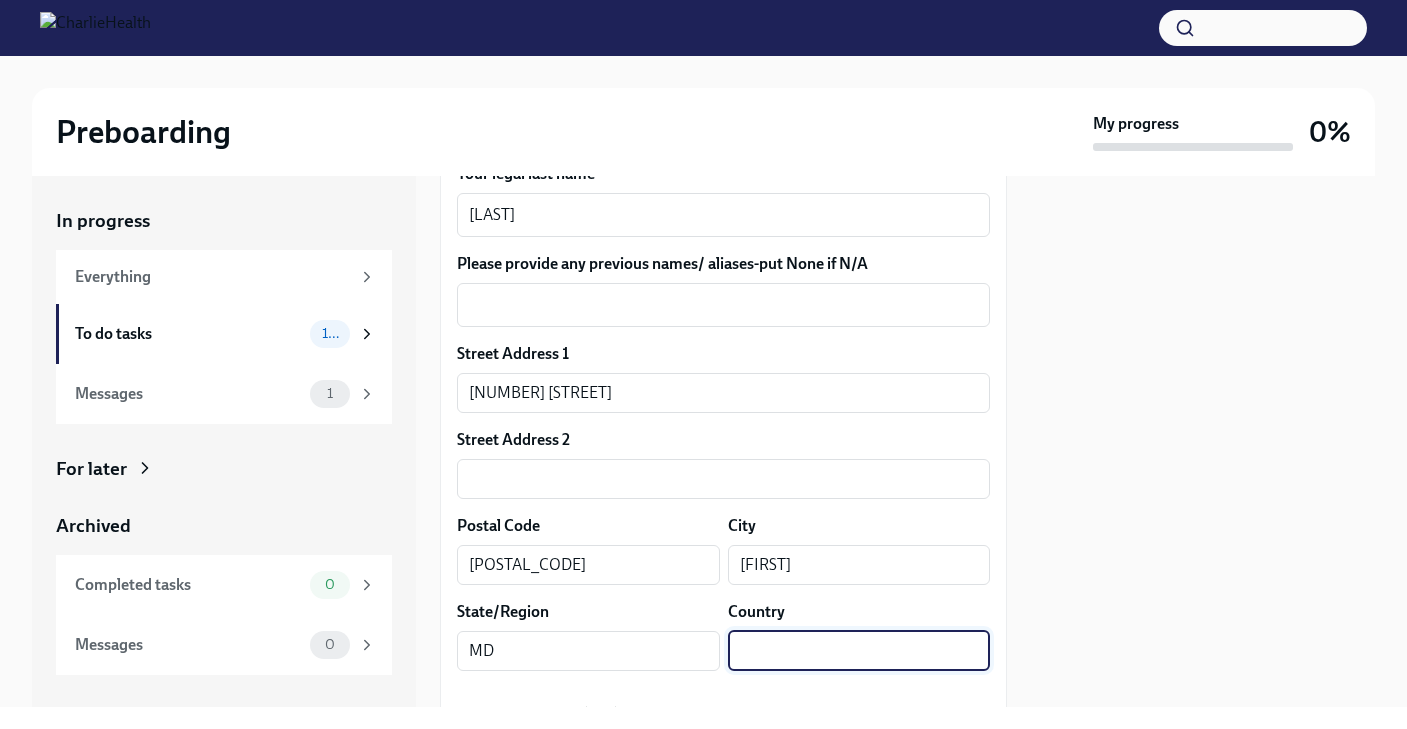 click at bounding box center [859, 651] 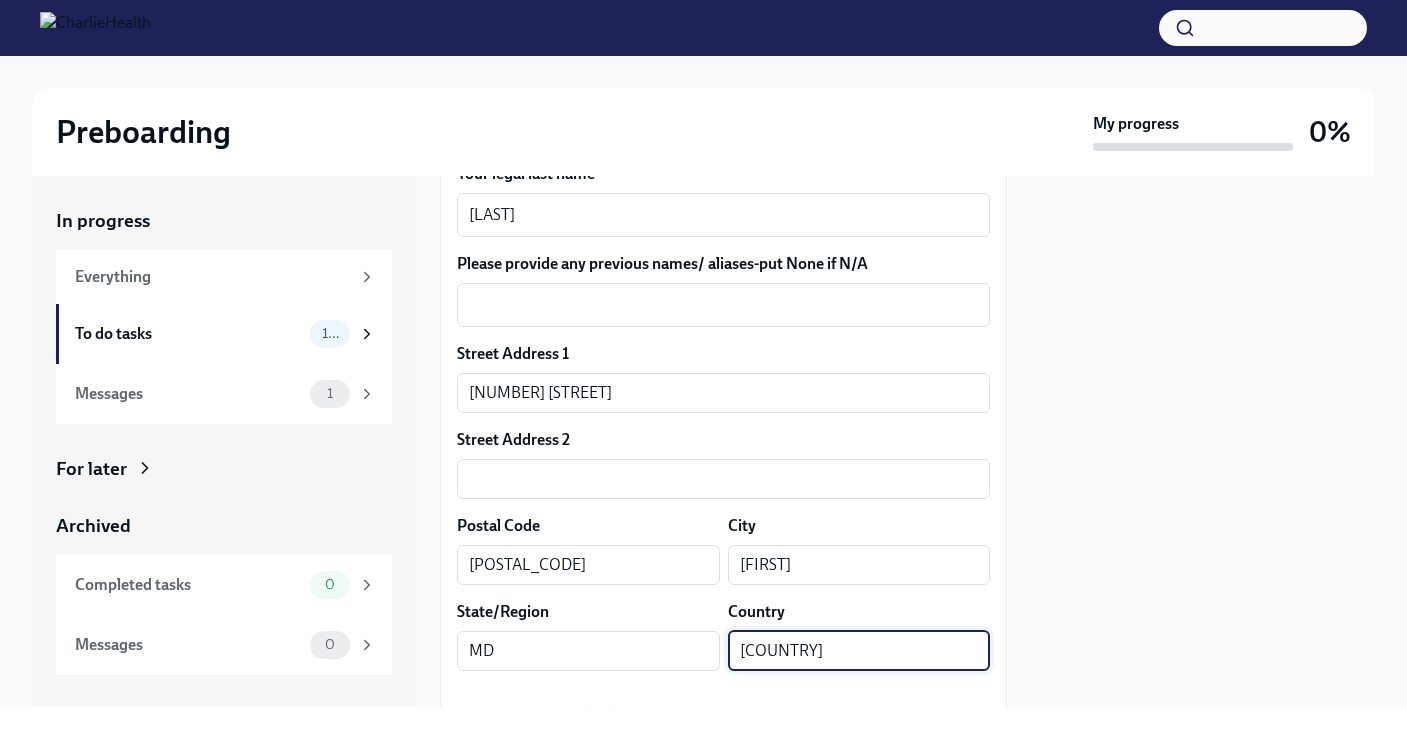 type on "[COUNTRY]" 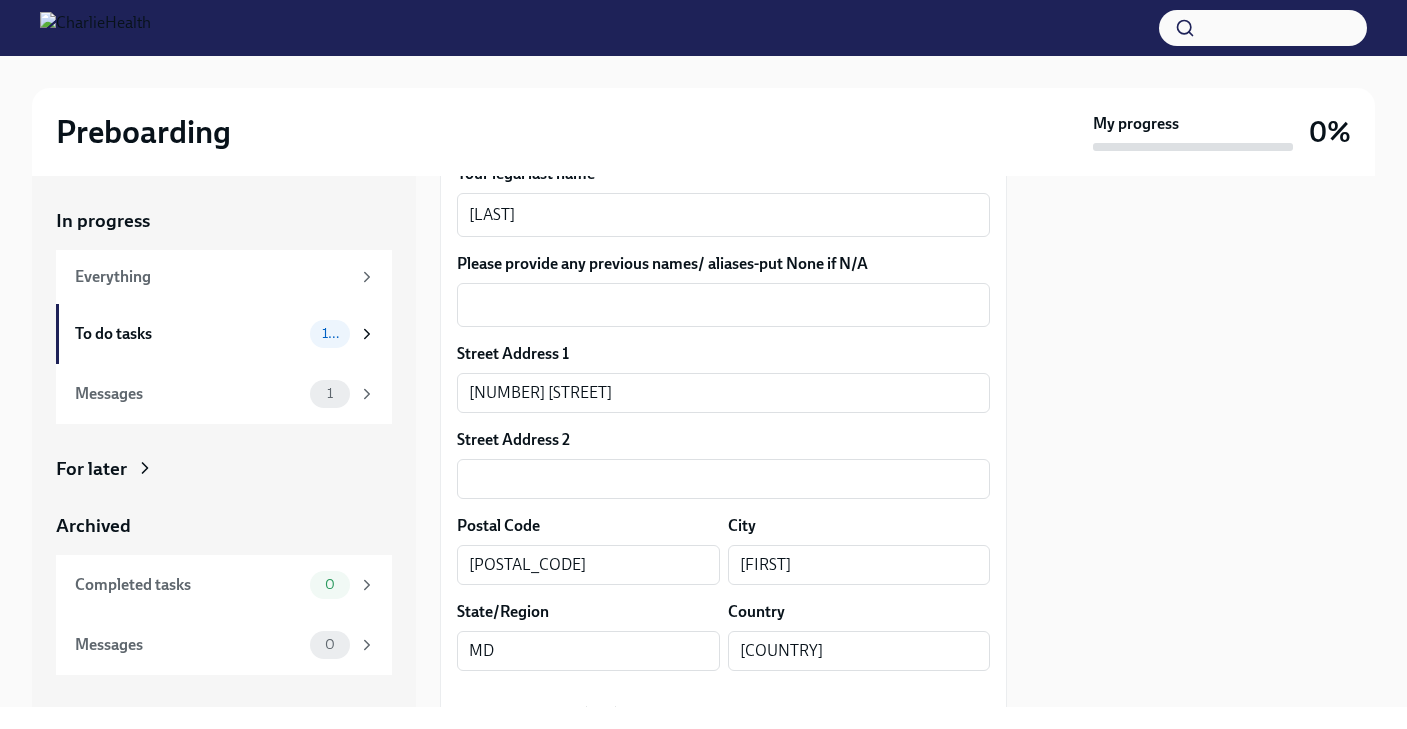 click at bounding box center [1203, 441] 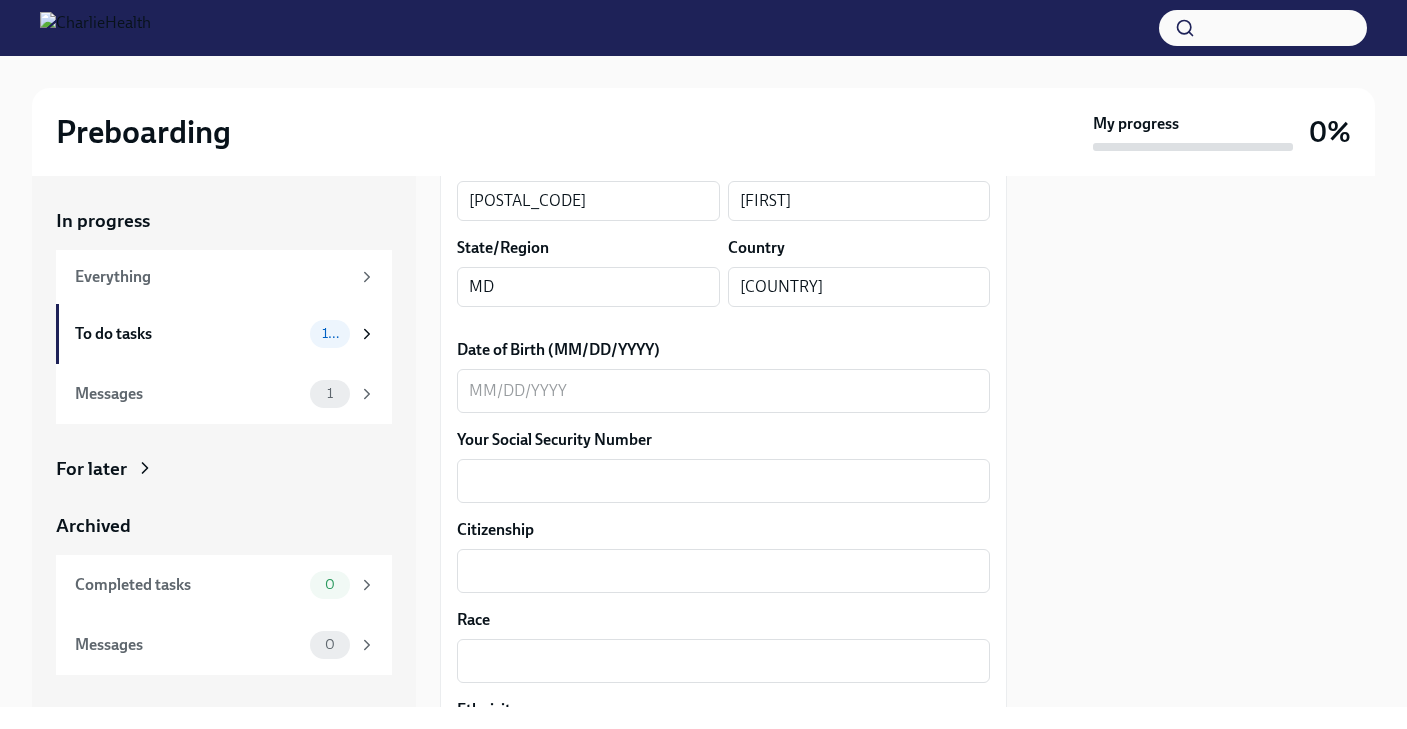 scroll, scrollTop: 828, scrollLeft: 0, axis: vertical 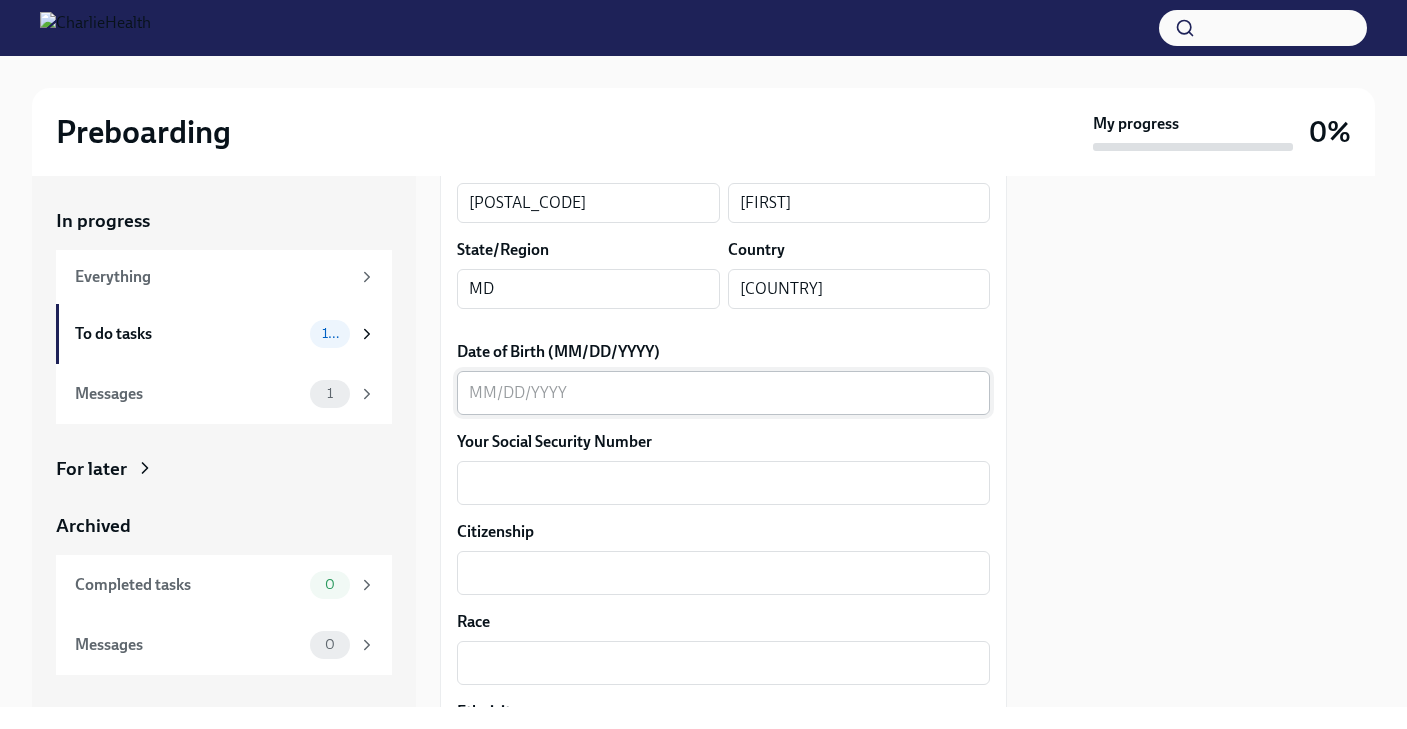 click on "Date of Birth (MM/DD/YYYY)" at bounding box center [723, 393] 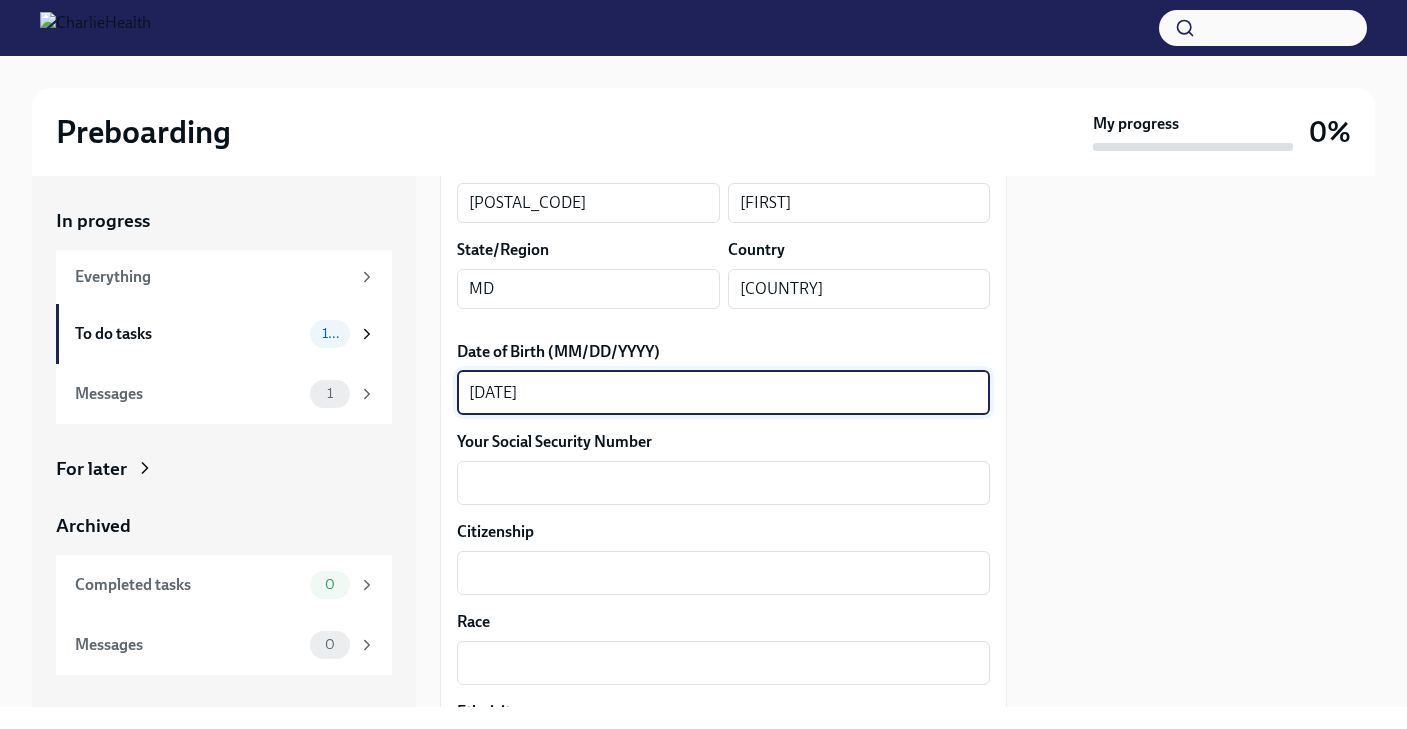 type on "[DATE]" 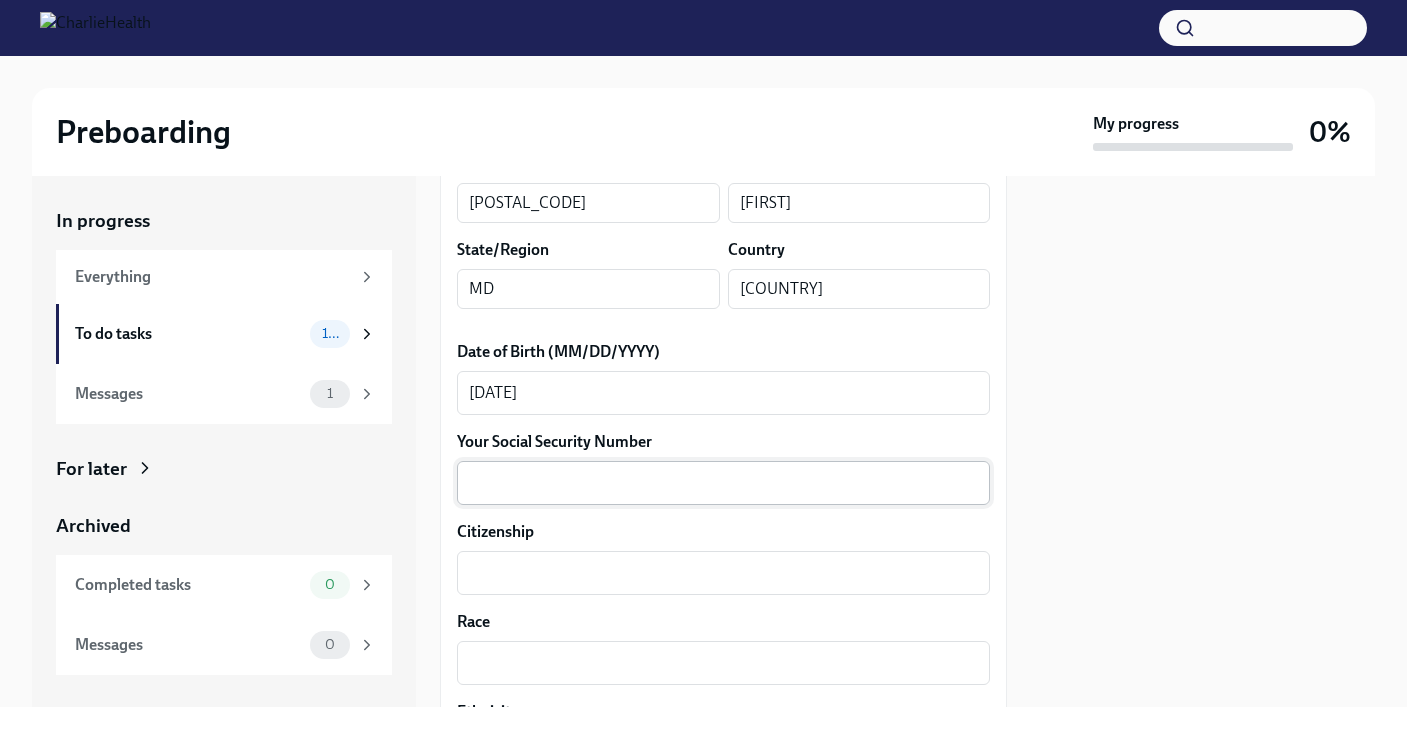 click on "x ​" at bounding box center [723, 483] 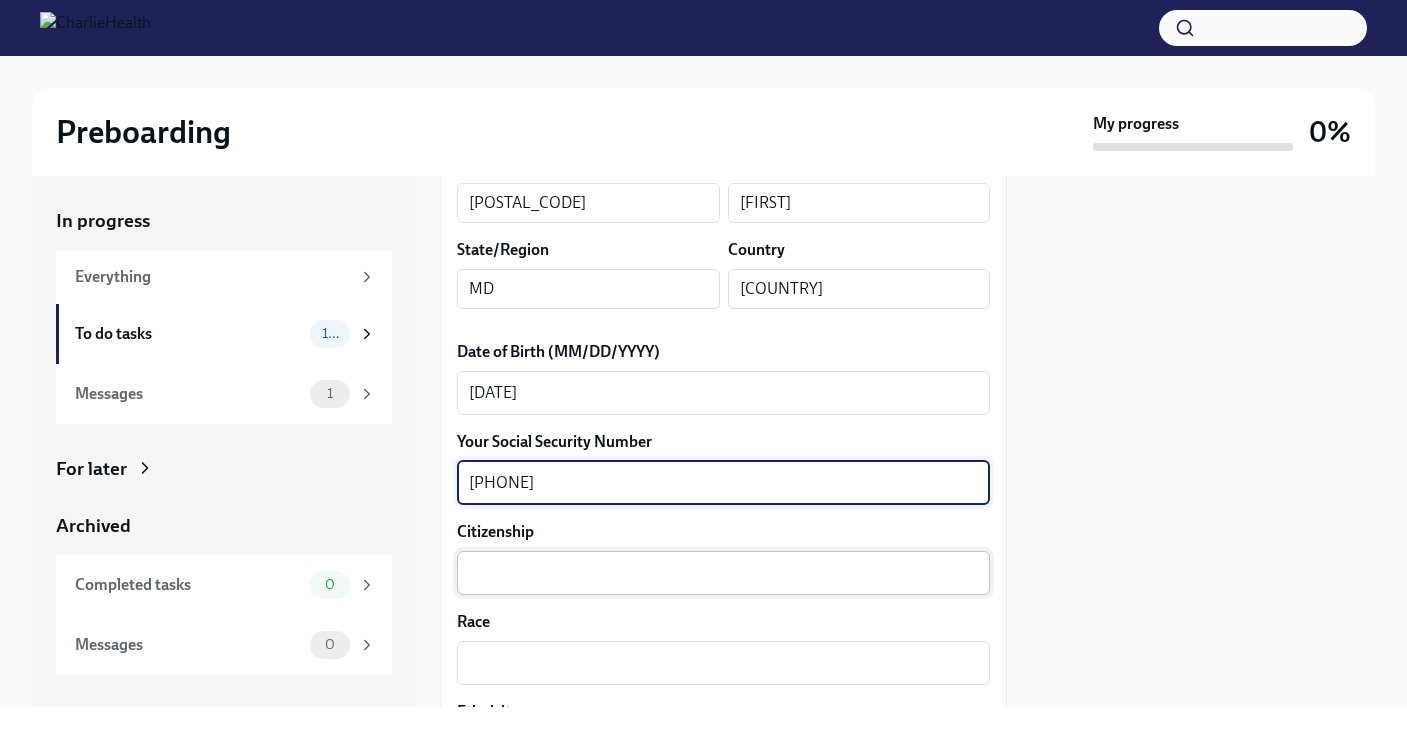 type on "[PHONE]" 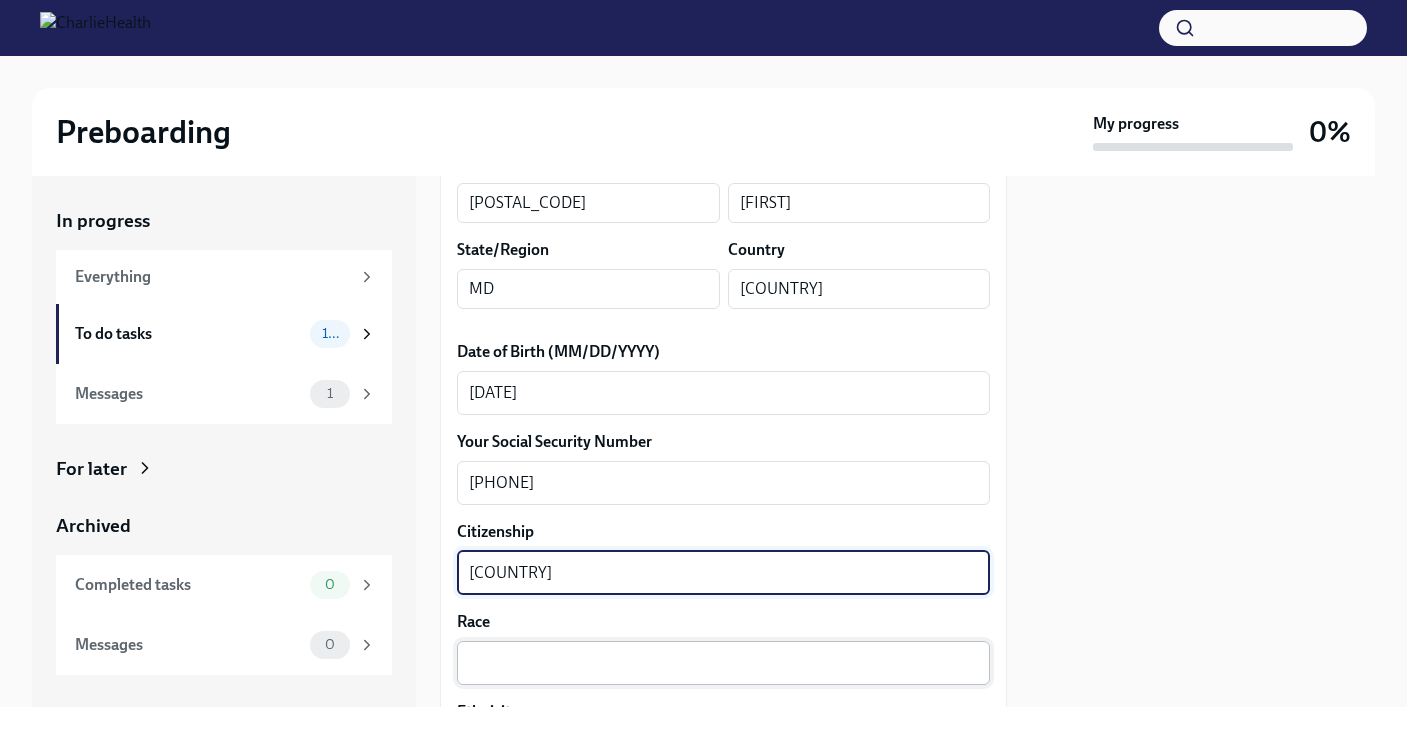 type on "[COUNTRY]" 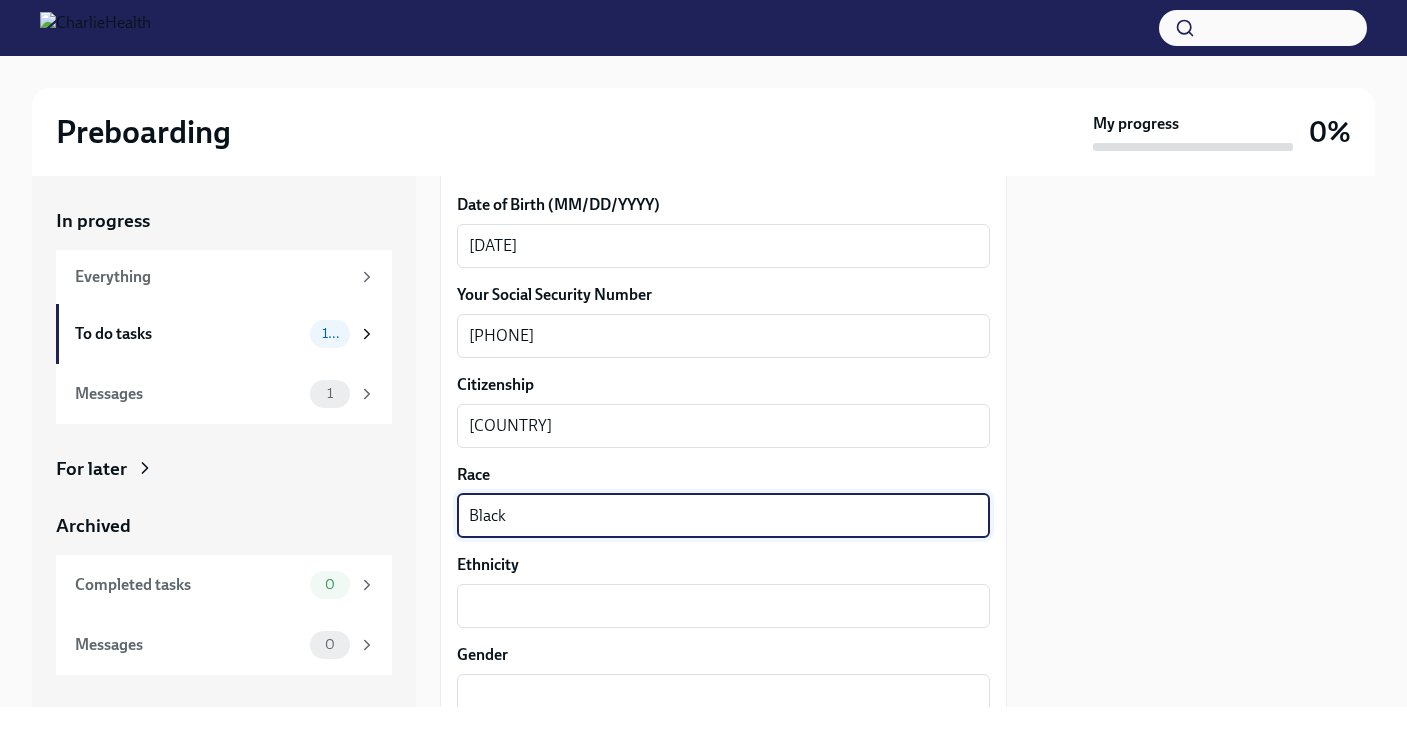 scroll, scrollTop: 979, scrollLeft: 0, axis: vertical 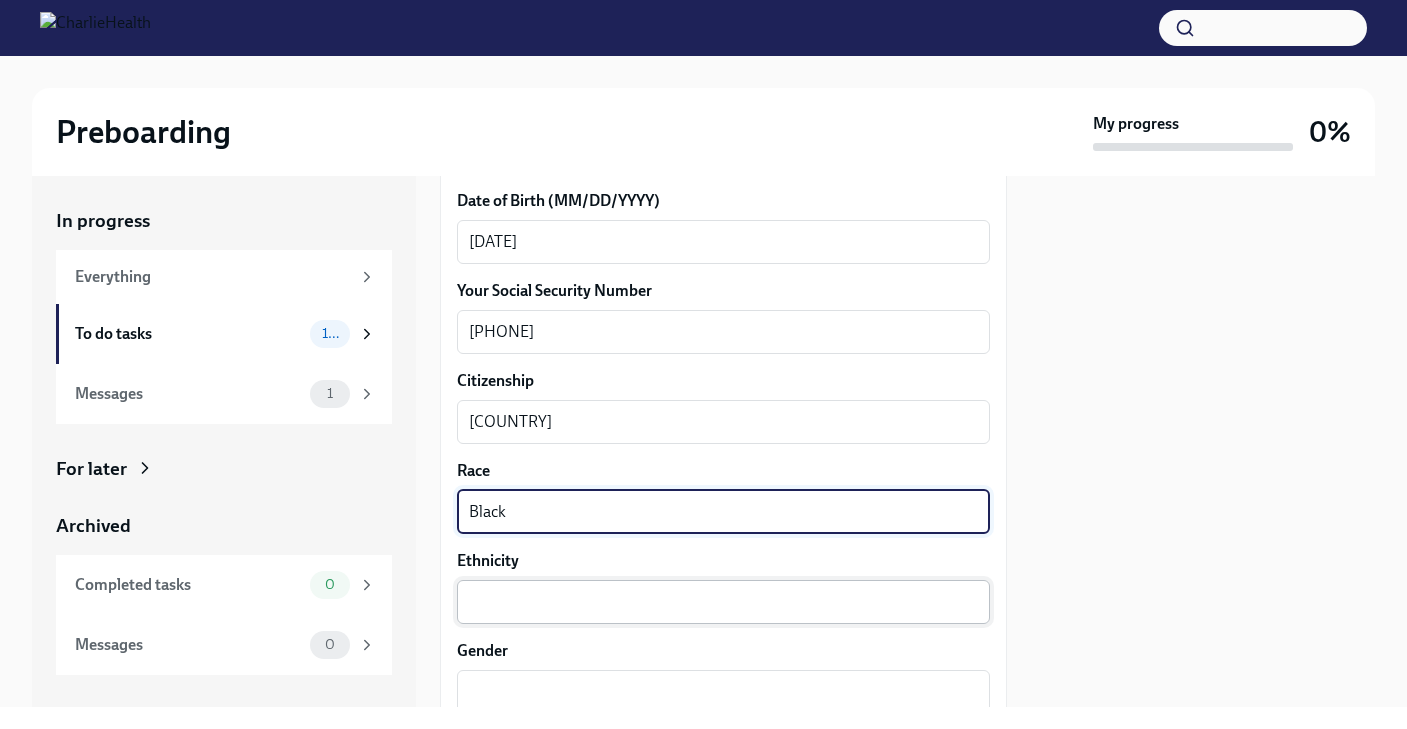 type on "Black" 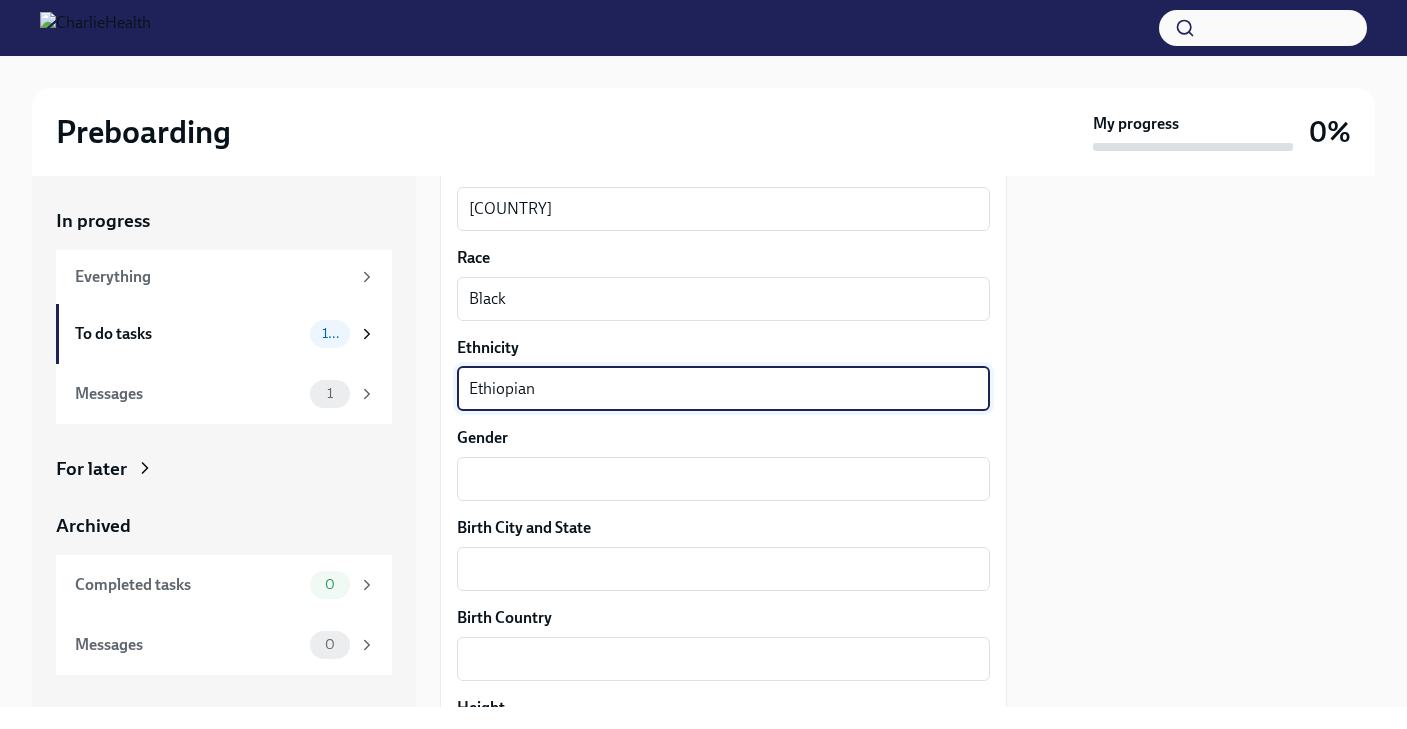scroll, scrollTop: 1198, scrollLeft: 0, axis: vertical 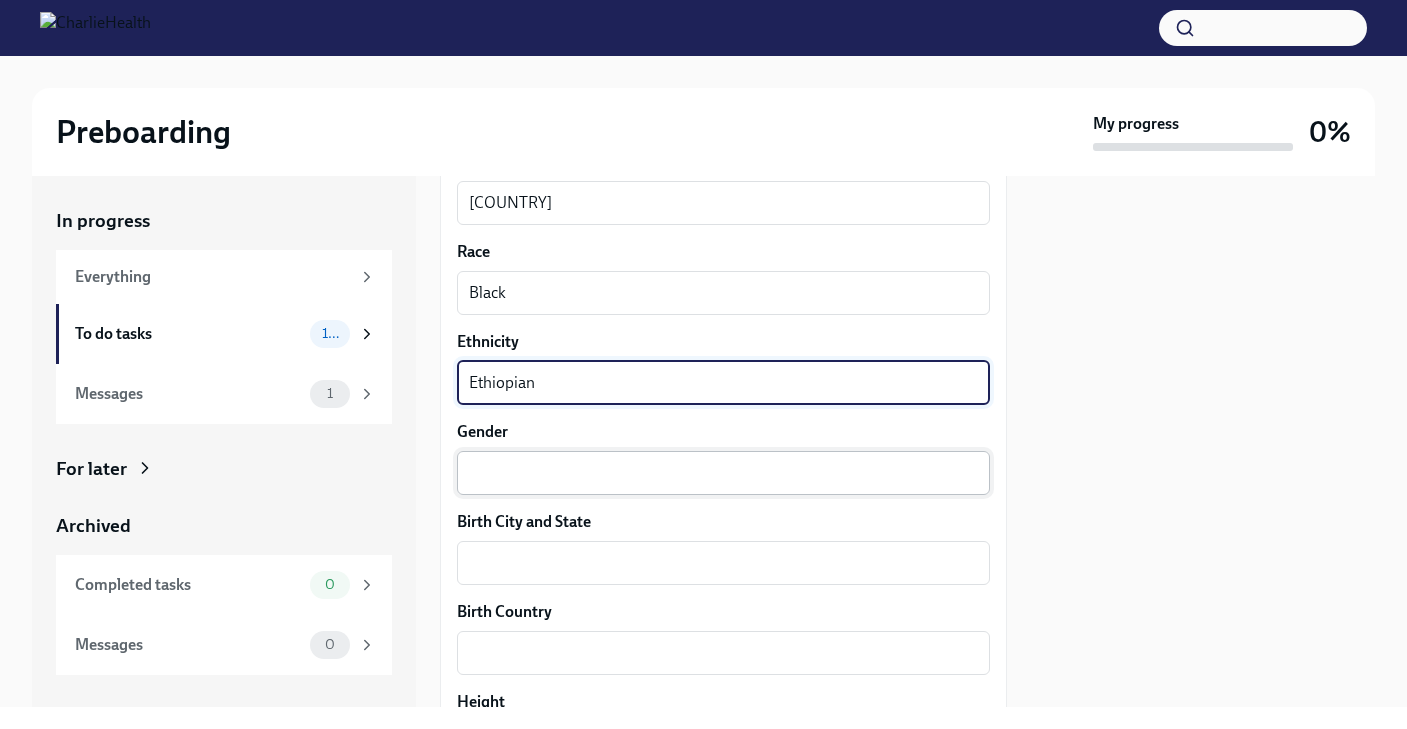 type on "Ethiopian" 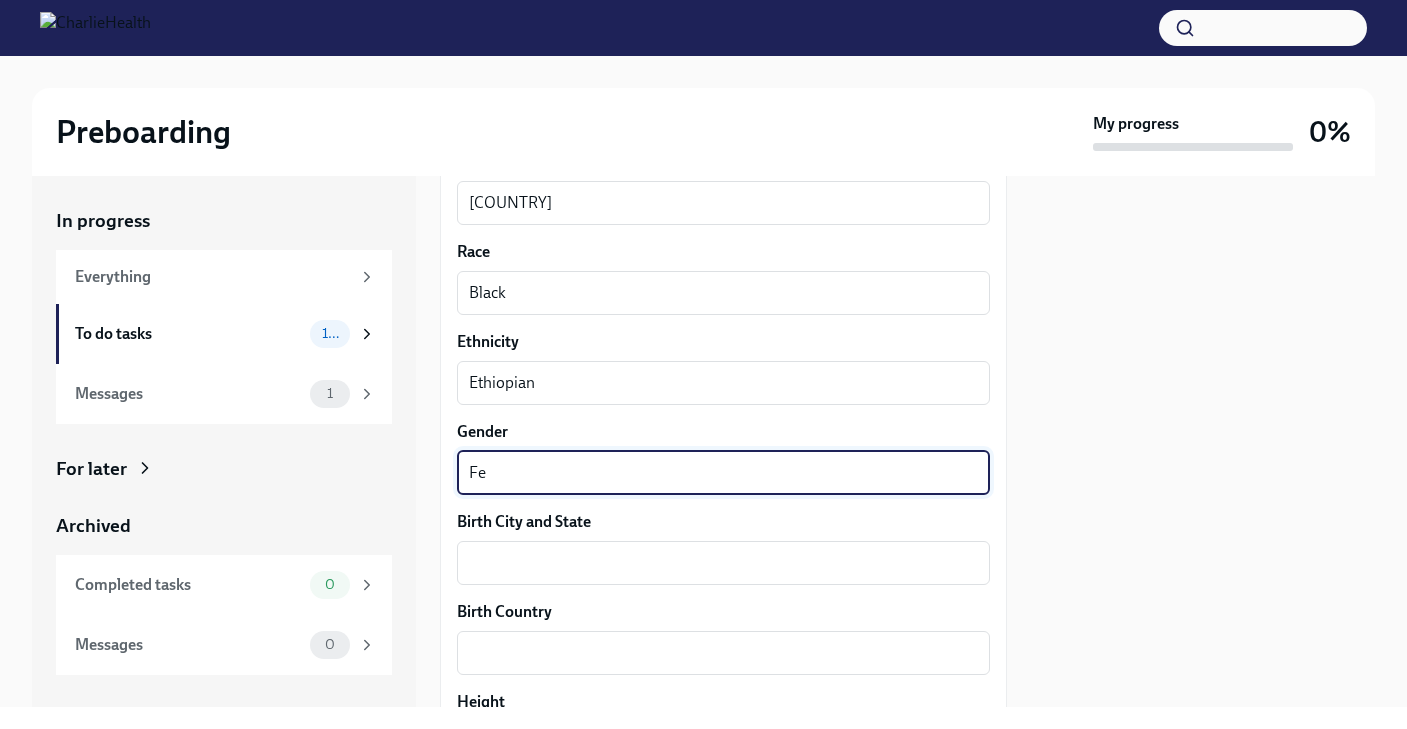 type on "F" 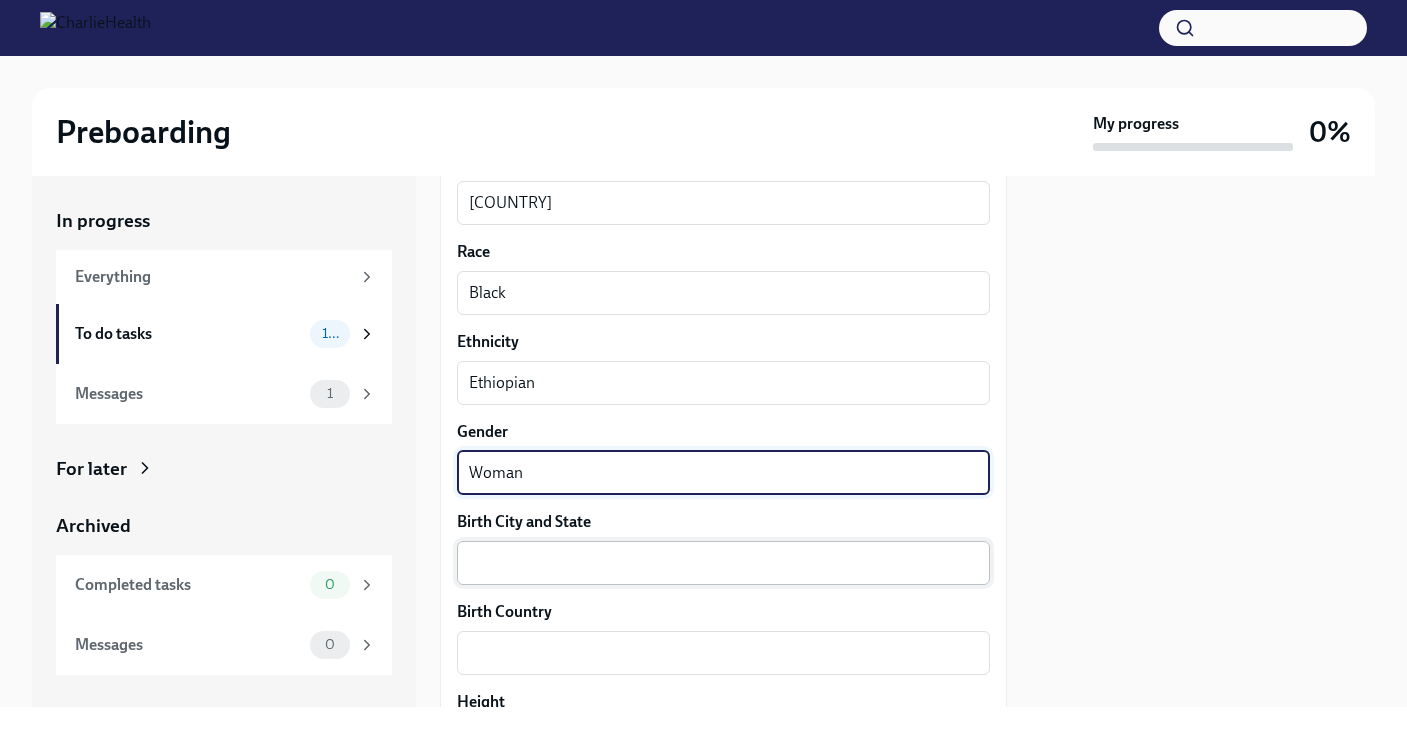 type on "Woman" 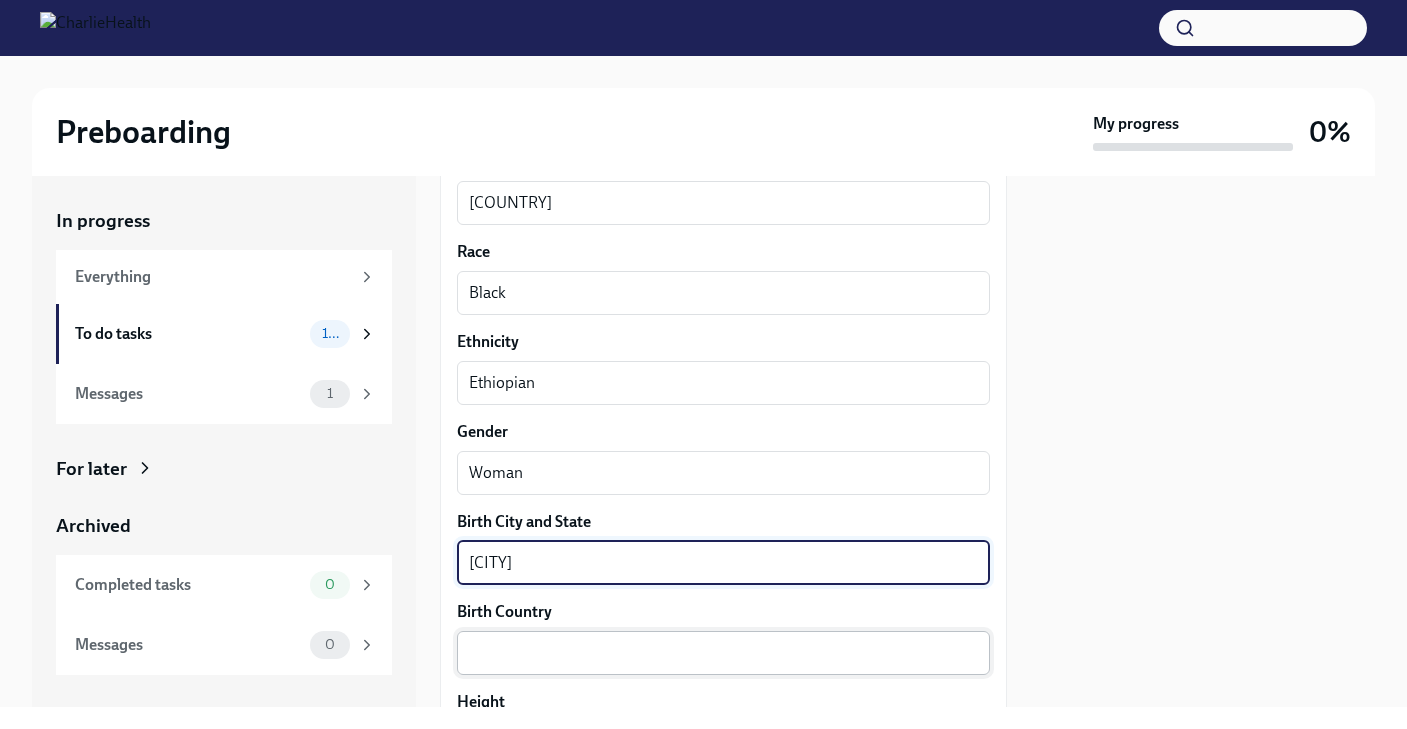 type on "[CITY]" 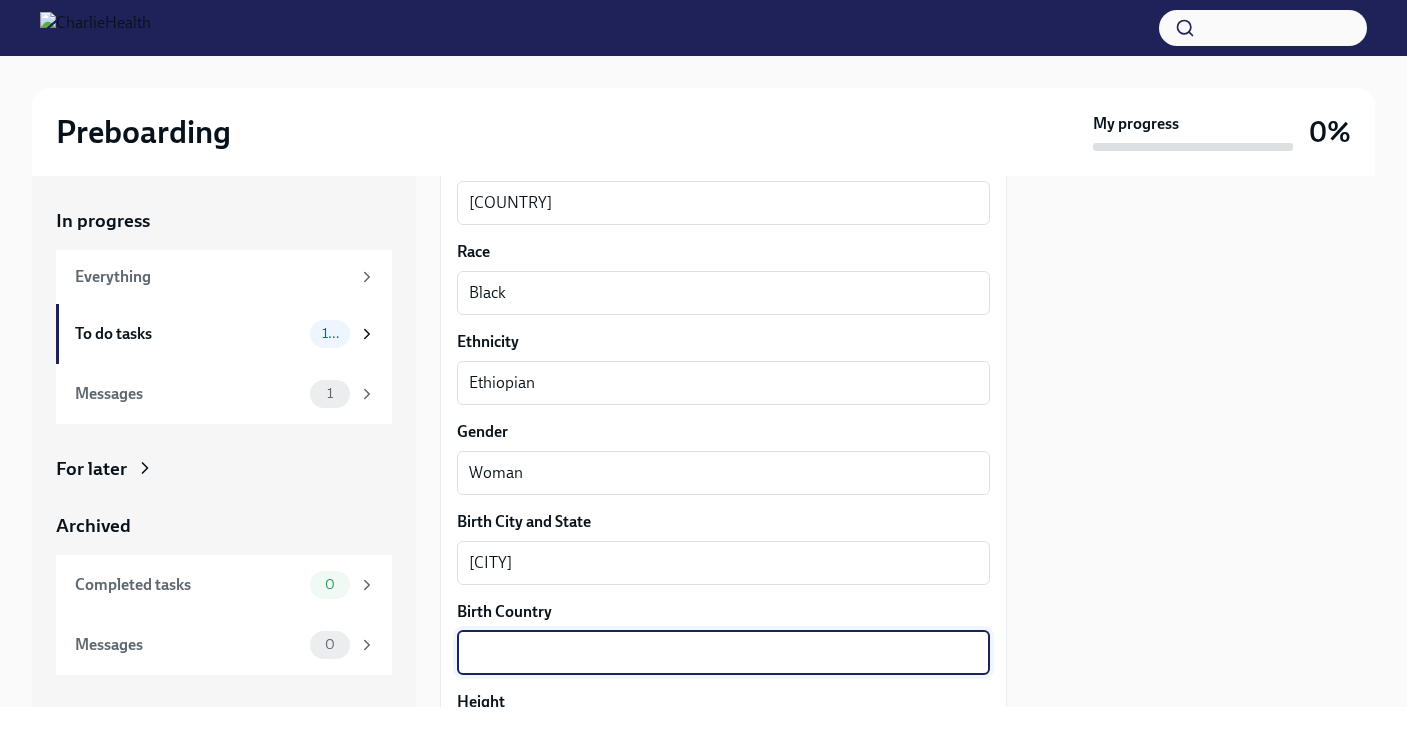 click on "Birth Country" at bounding box center [723, 653] 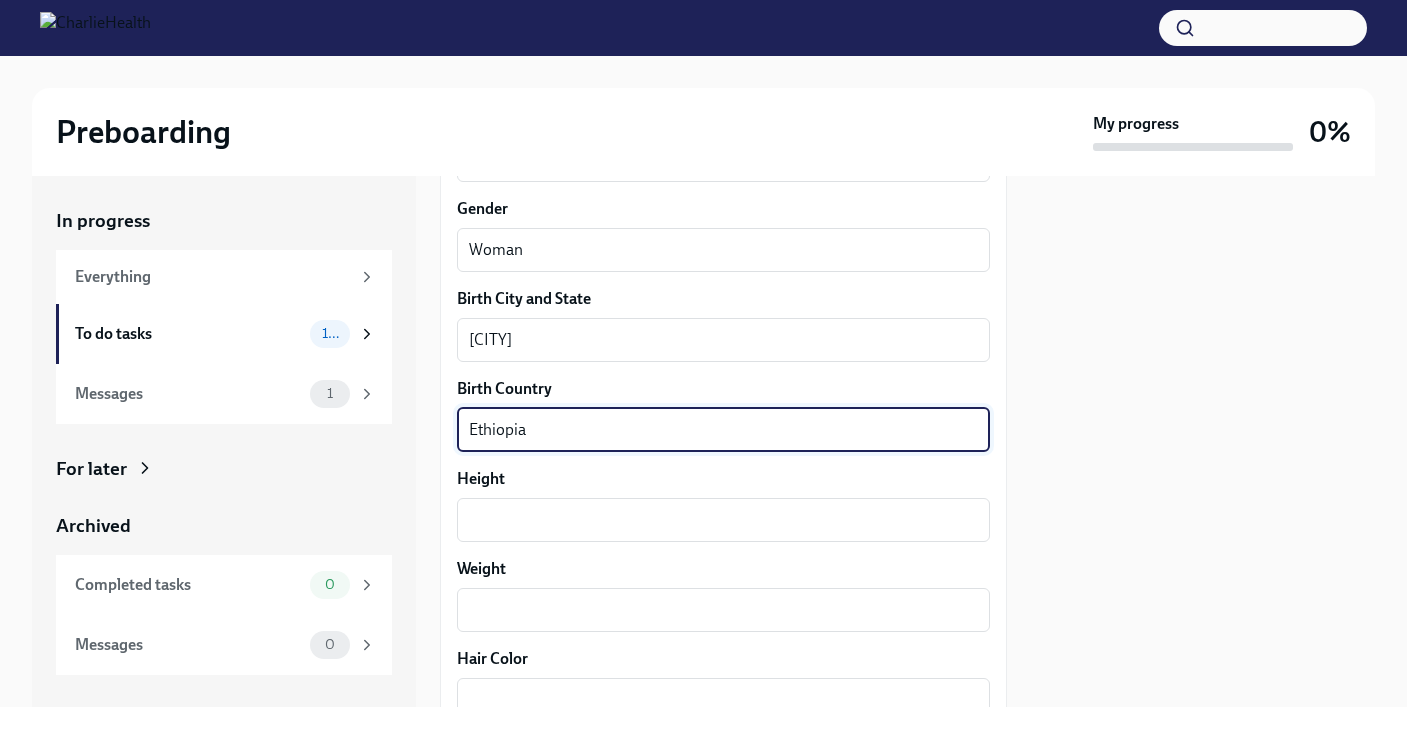 scroll, scrollTop: 1422, scrollLeft: 0, axis: vertical 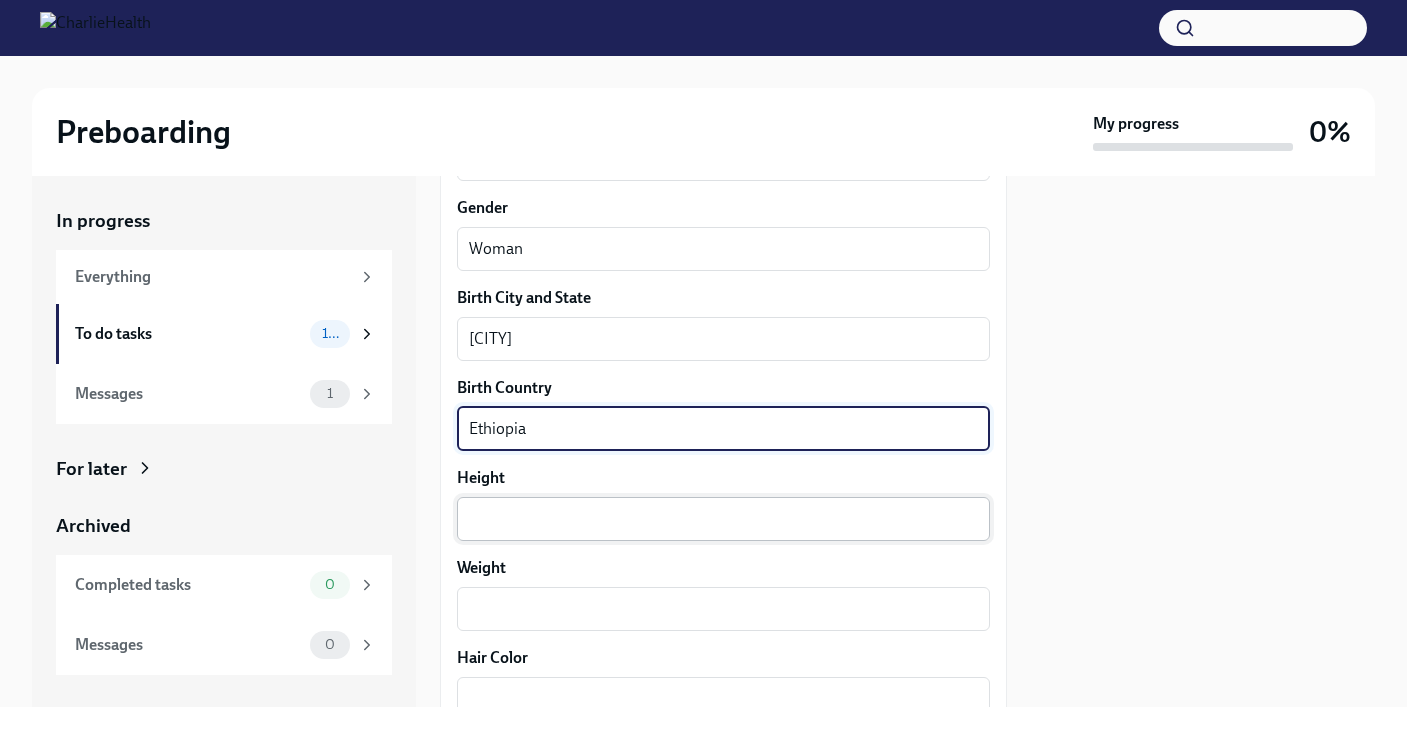 type on "Ethiopia" 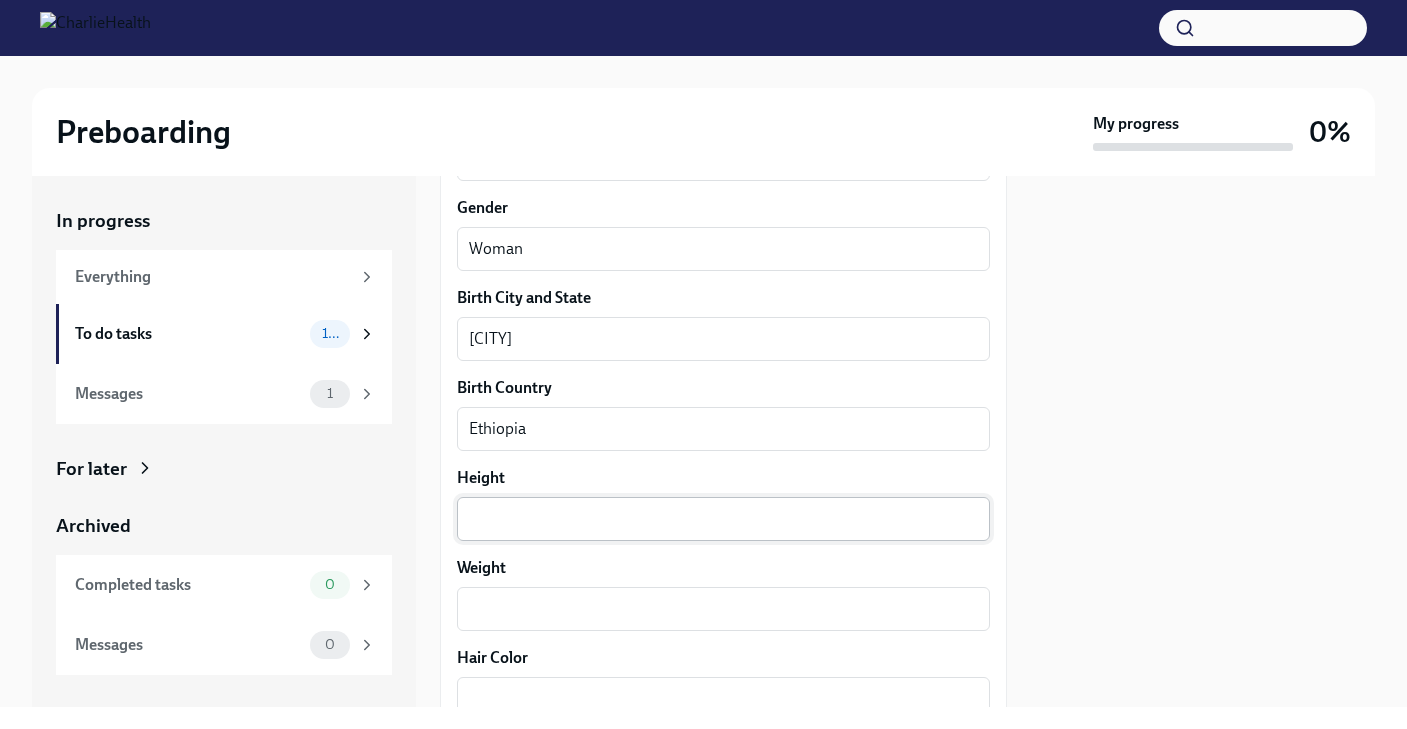 click on "x ​" at bounding box center [723, 519] 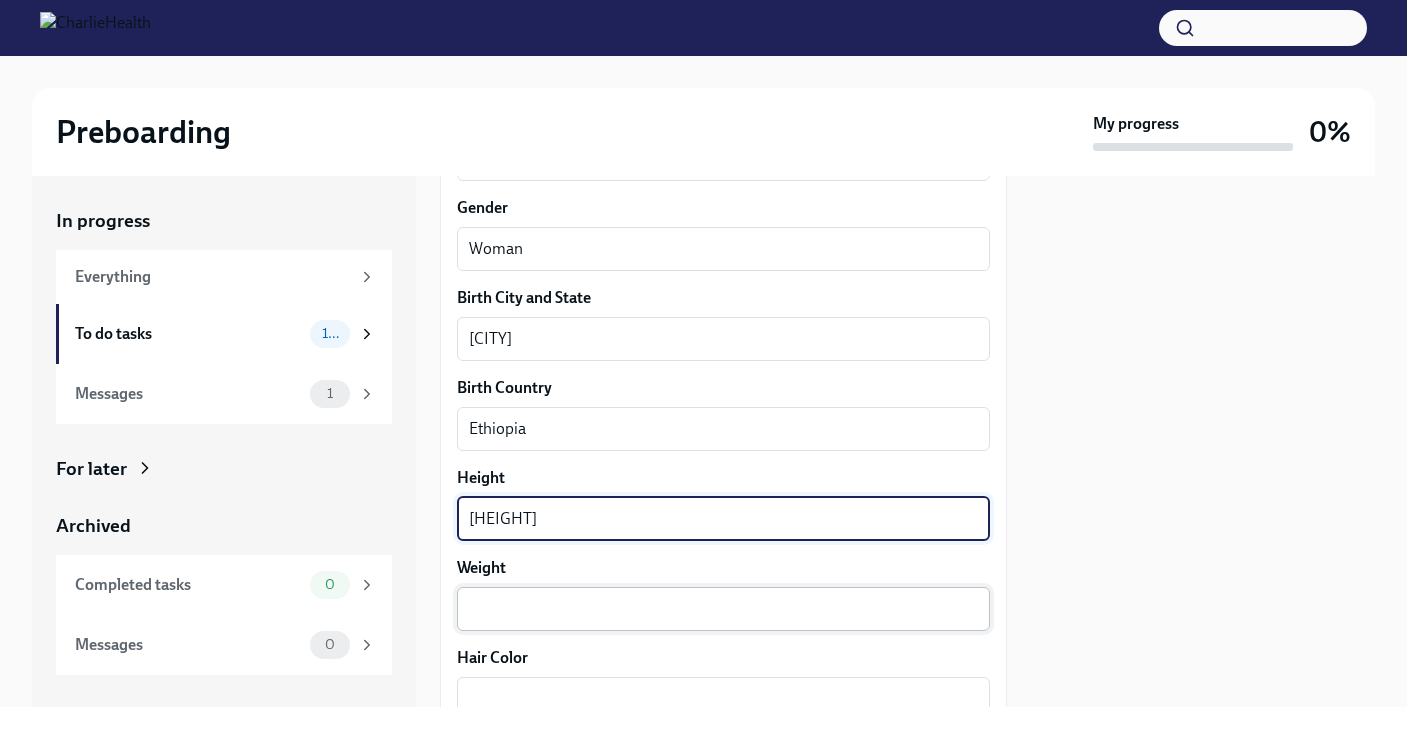 type on "[HEIGHT]" 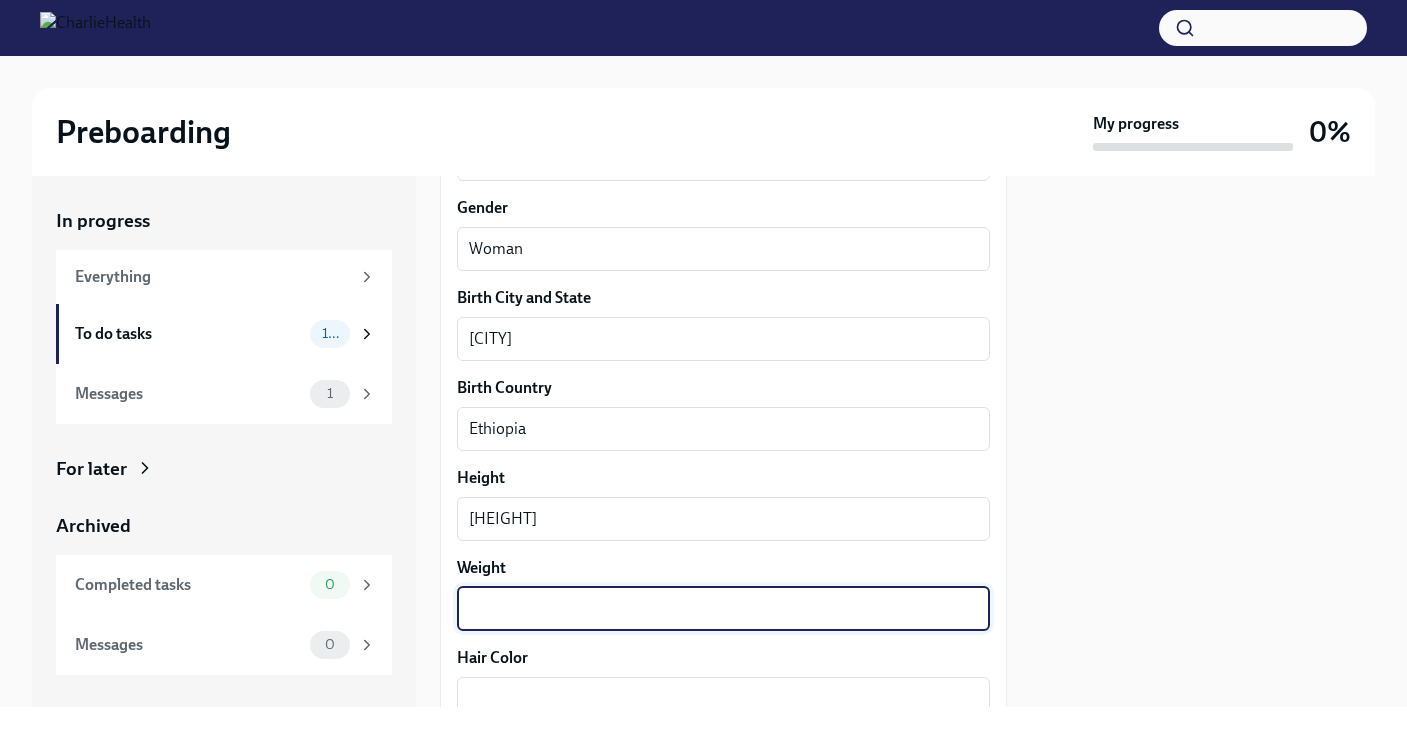type on "2" 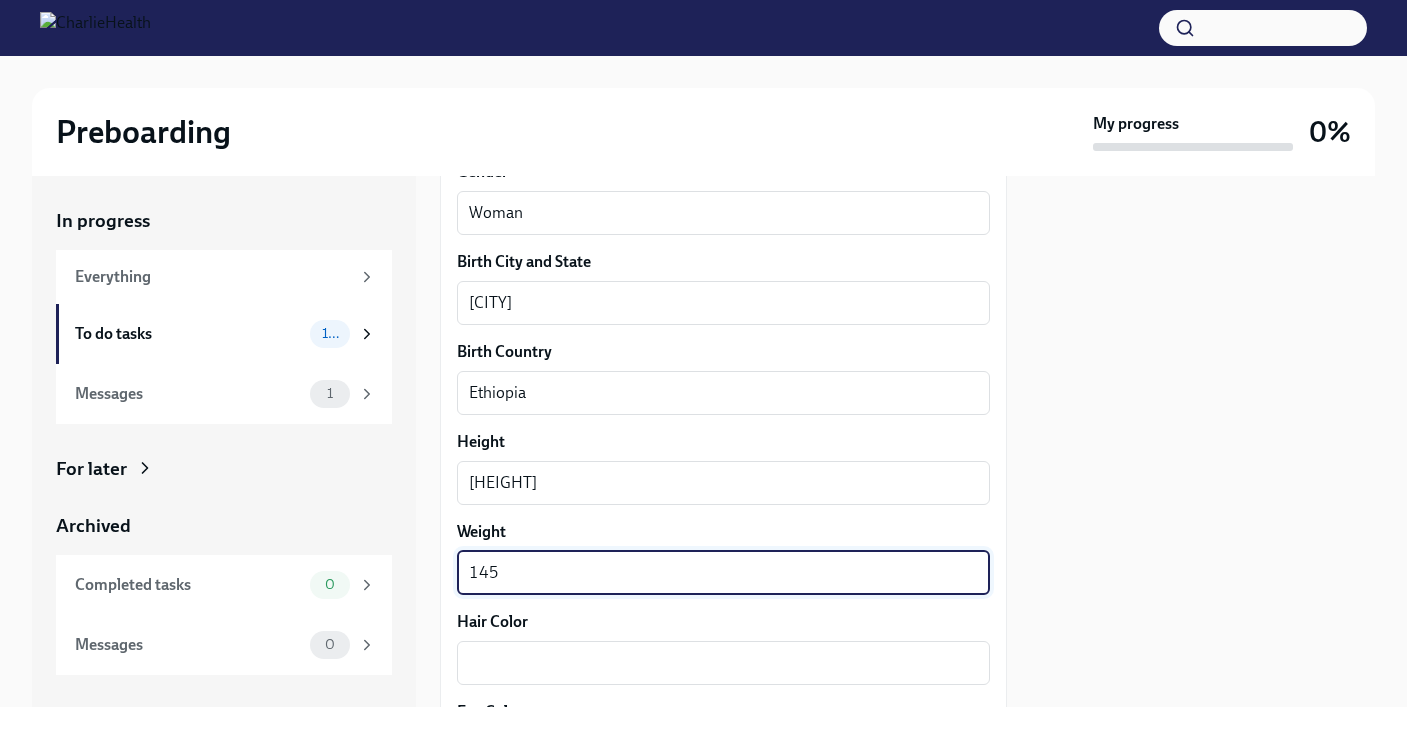 scroll, scrollTop: 1515, scrollLeft: 0, axis: vertical 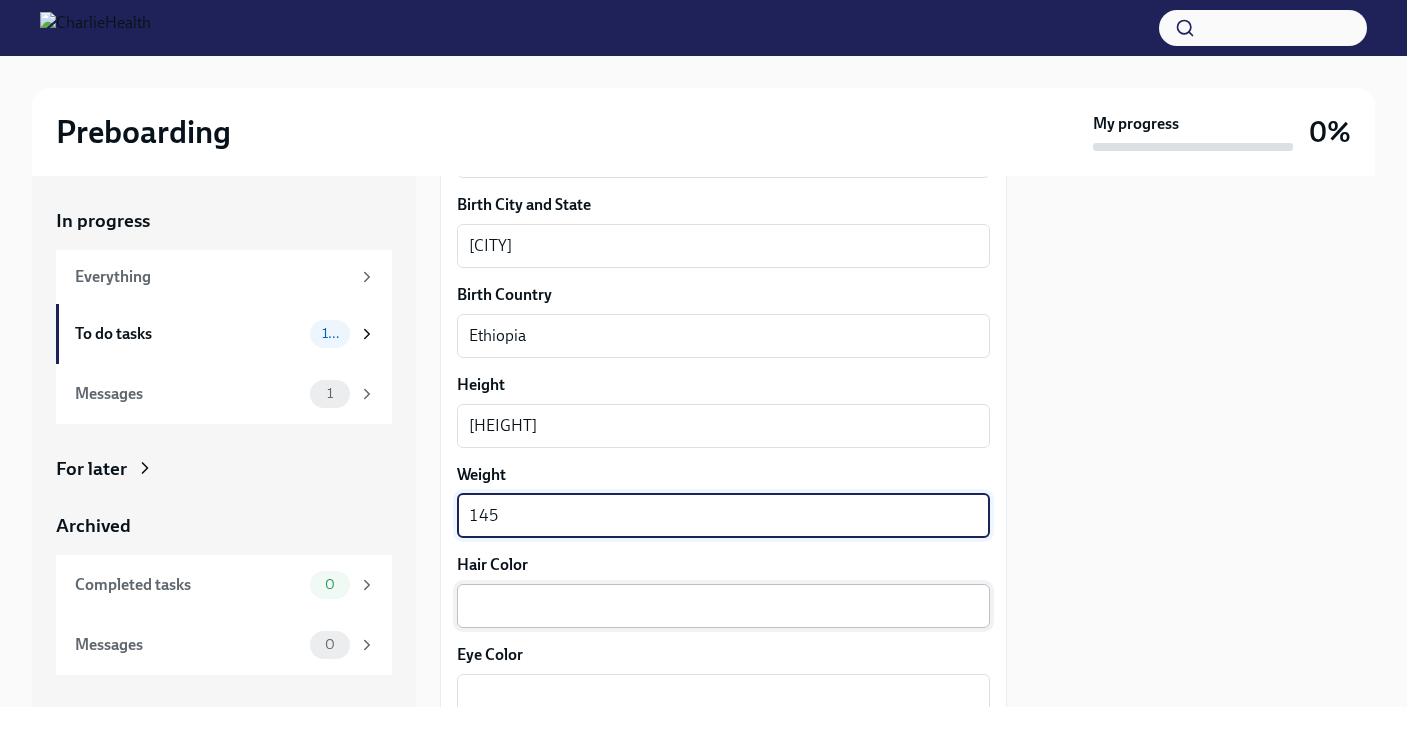 type on "145" 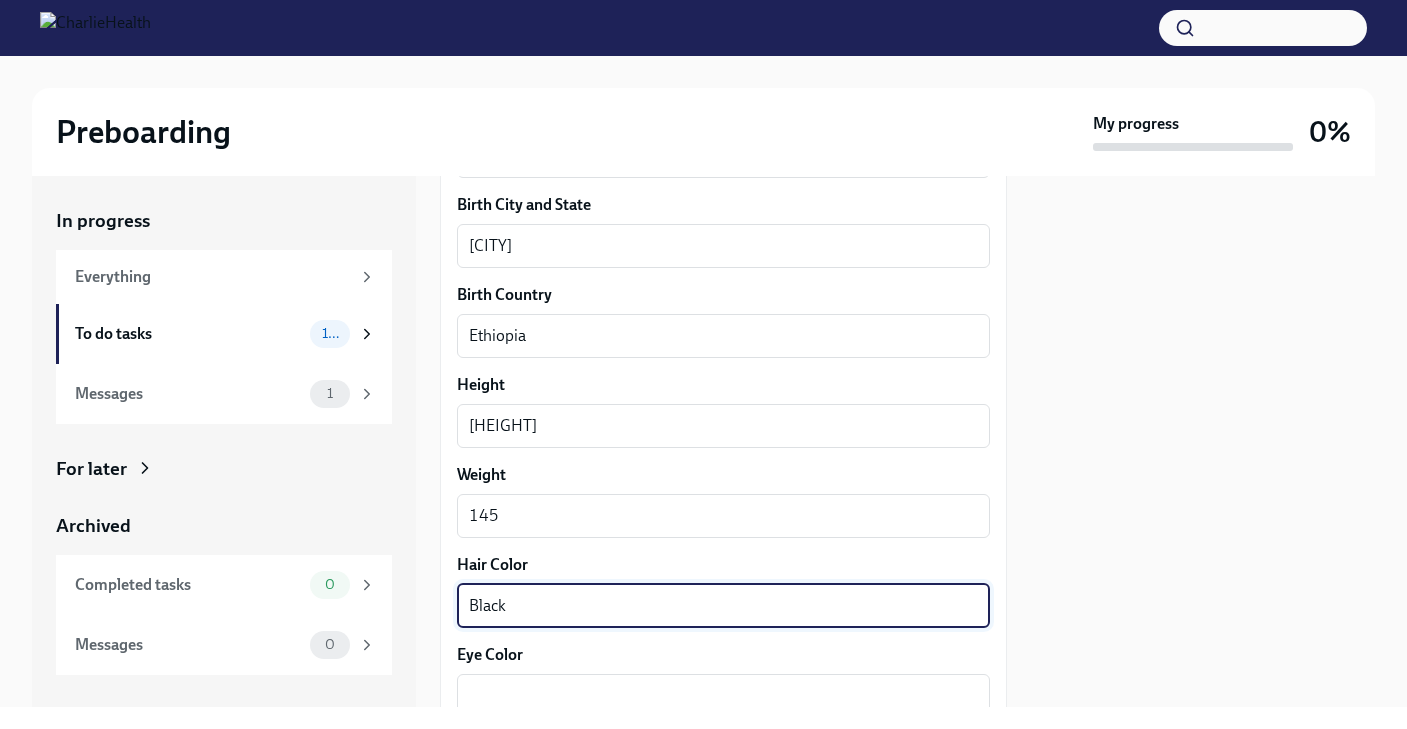 scroll, scrollTop: 1566, scrollLeft: 0, axis: vertical 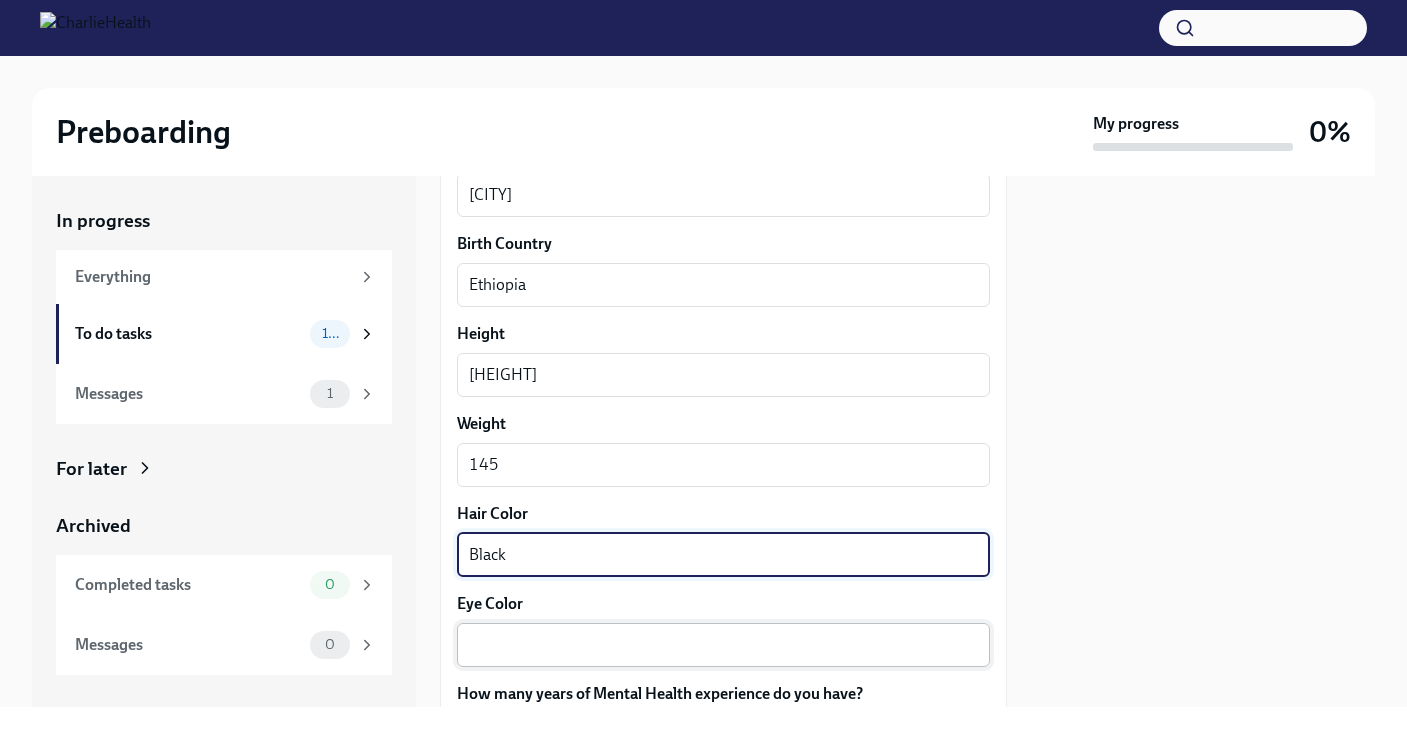 type on "Black" 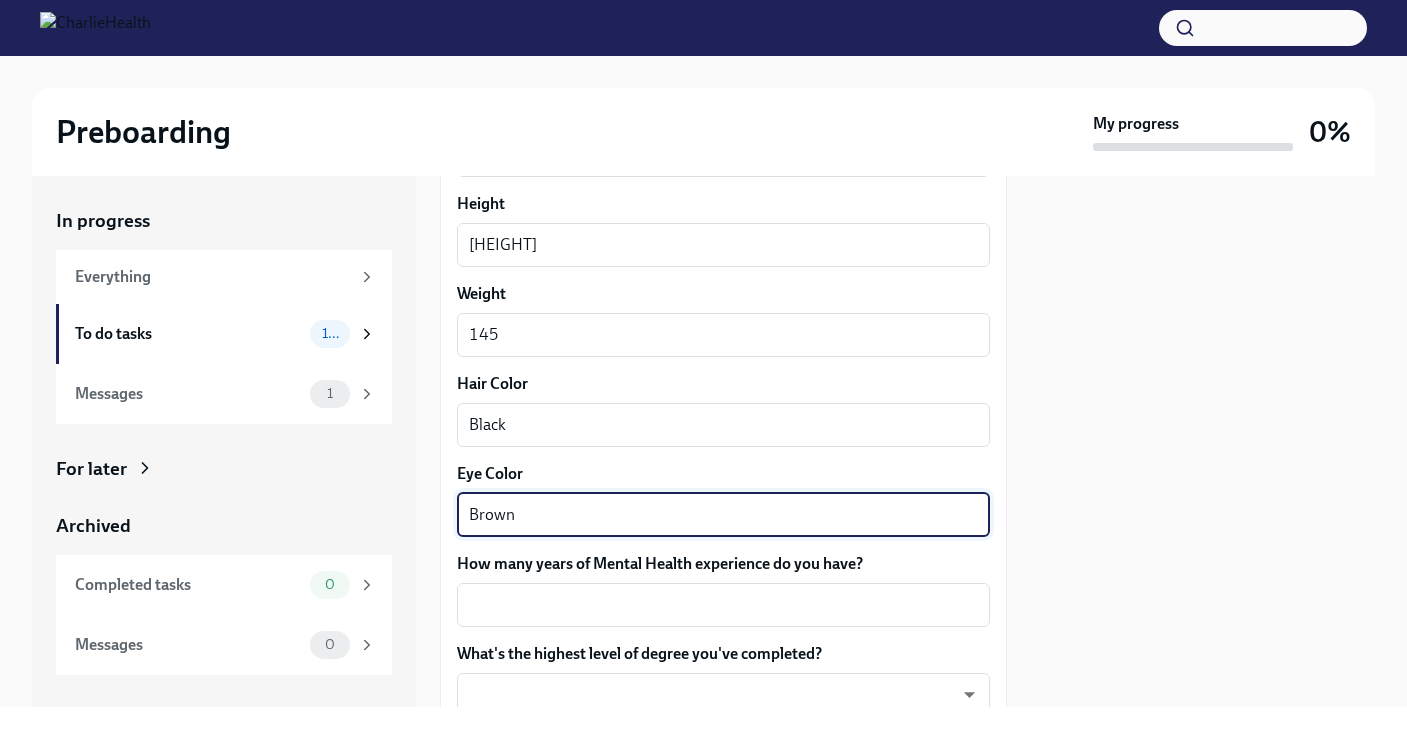 scroll, scrollTop: 1709, scrollLeft: 0, axis: vertical 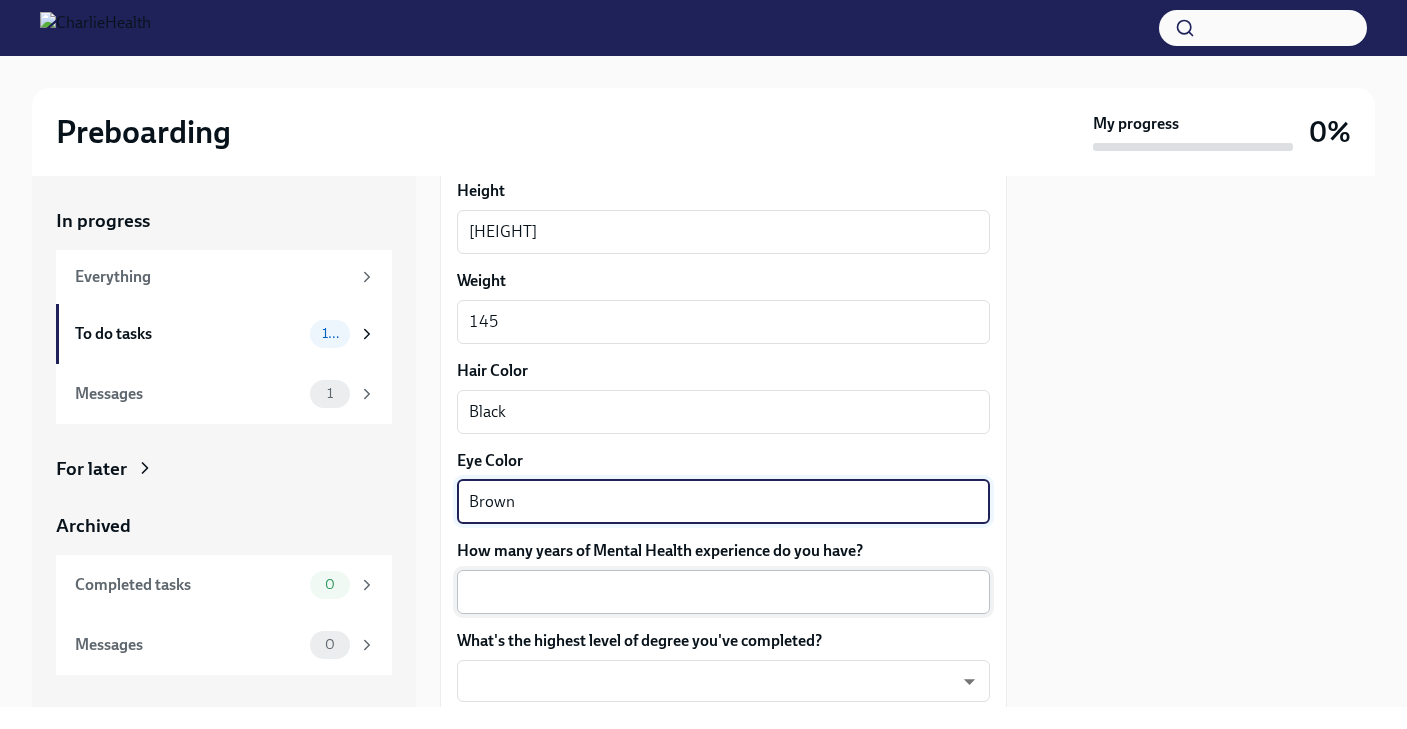 type on "Brown" 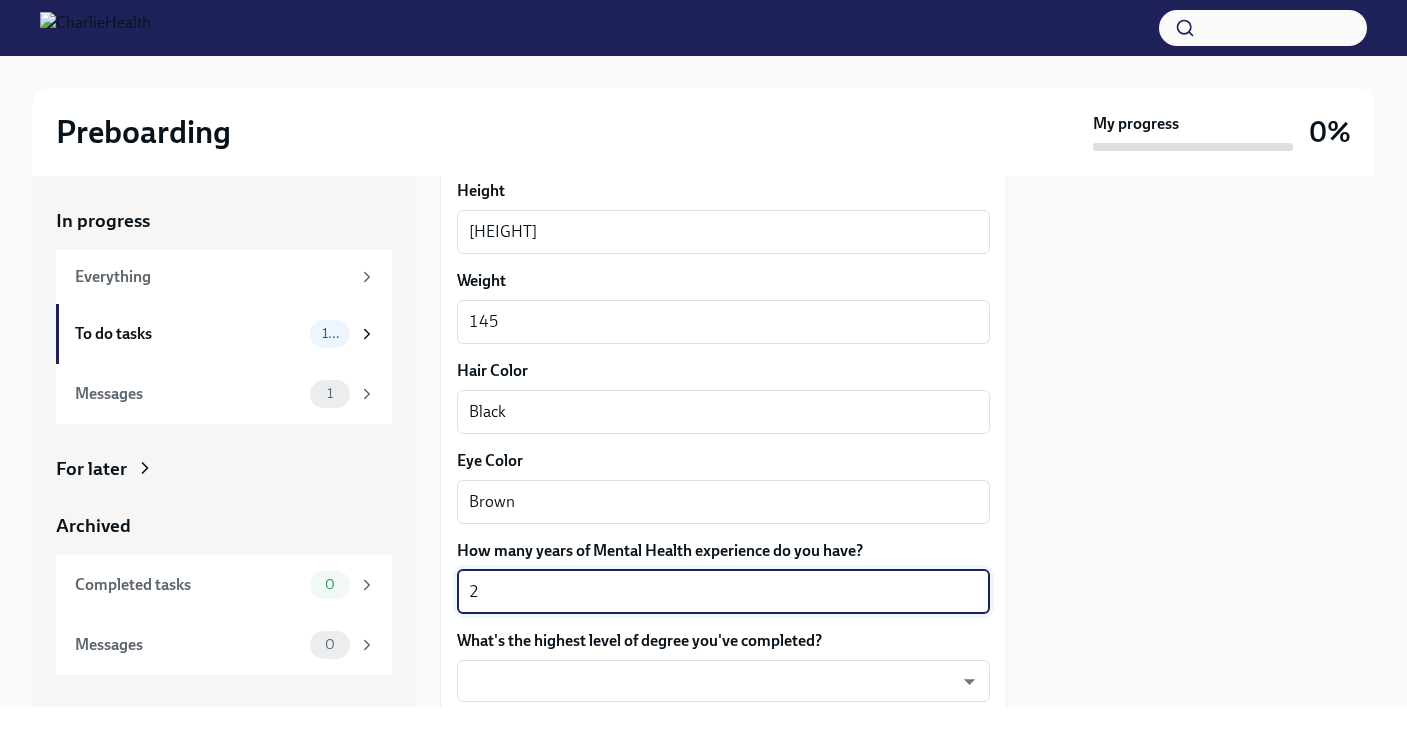 scroll, scrollTop: 1779, scrollLeft: 0, axis: vertical 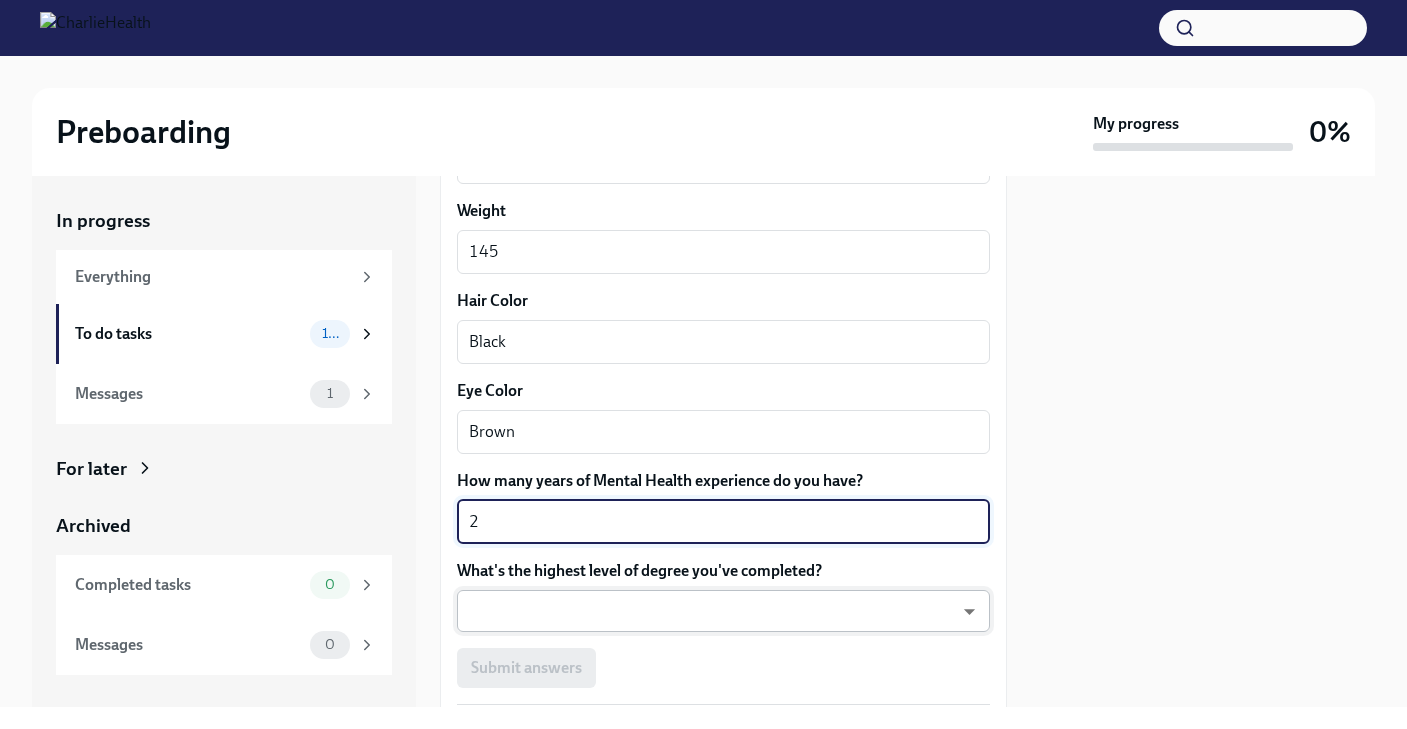 type on "2" 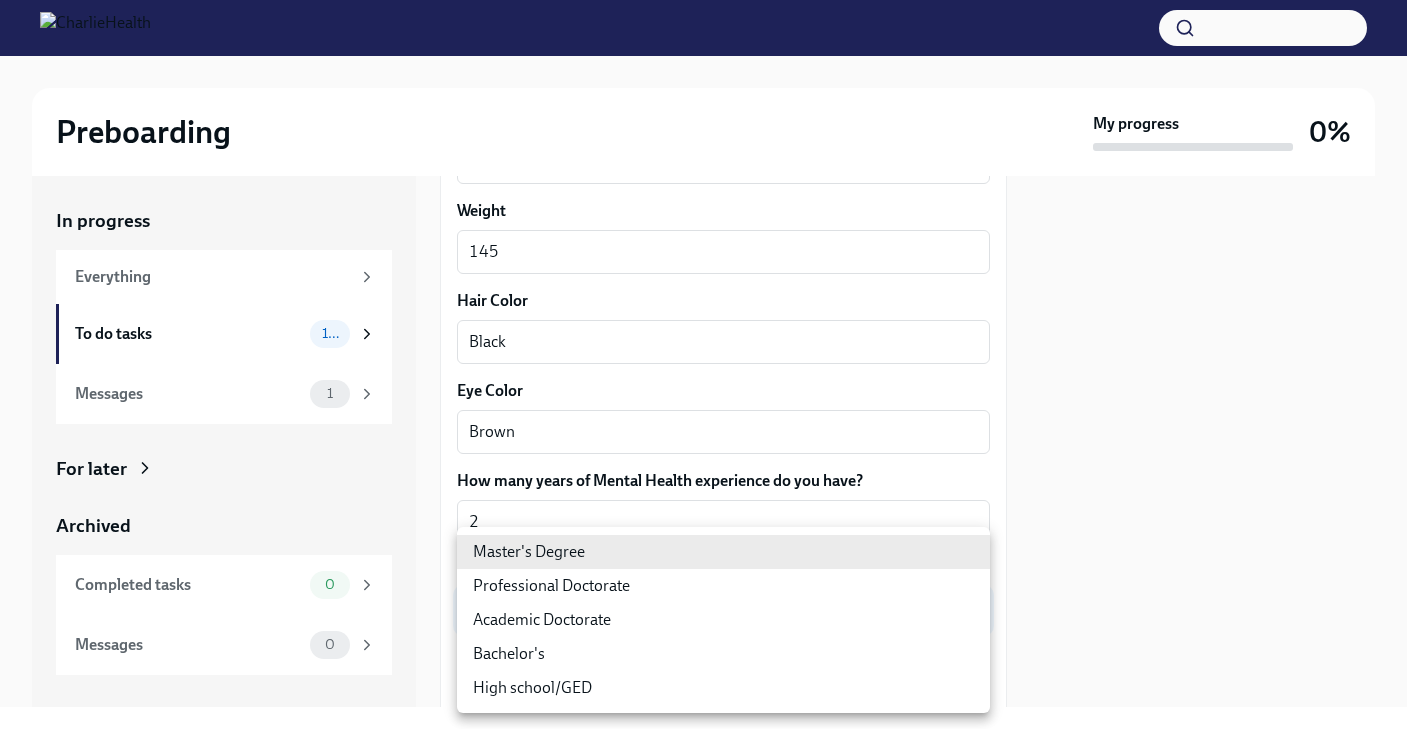 click on "[FIRST] [LAST] [NUMBER] [STREET] [POSTAL_CODE] [CITY] [STATE] [COUNTRY] [DATE] [PHONE]" at bounding box center (703, 364) 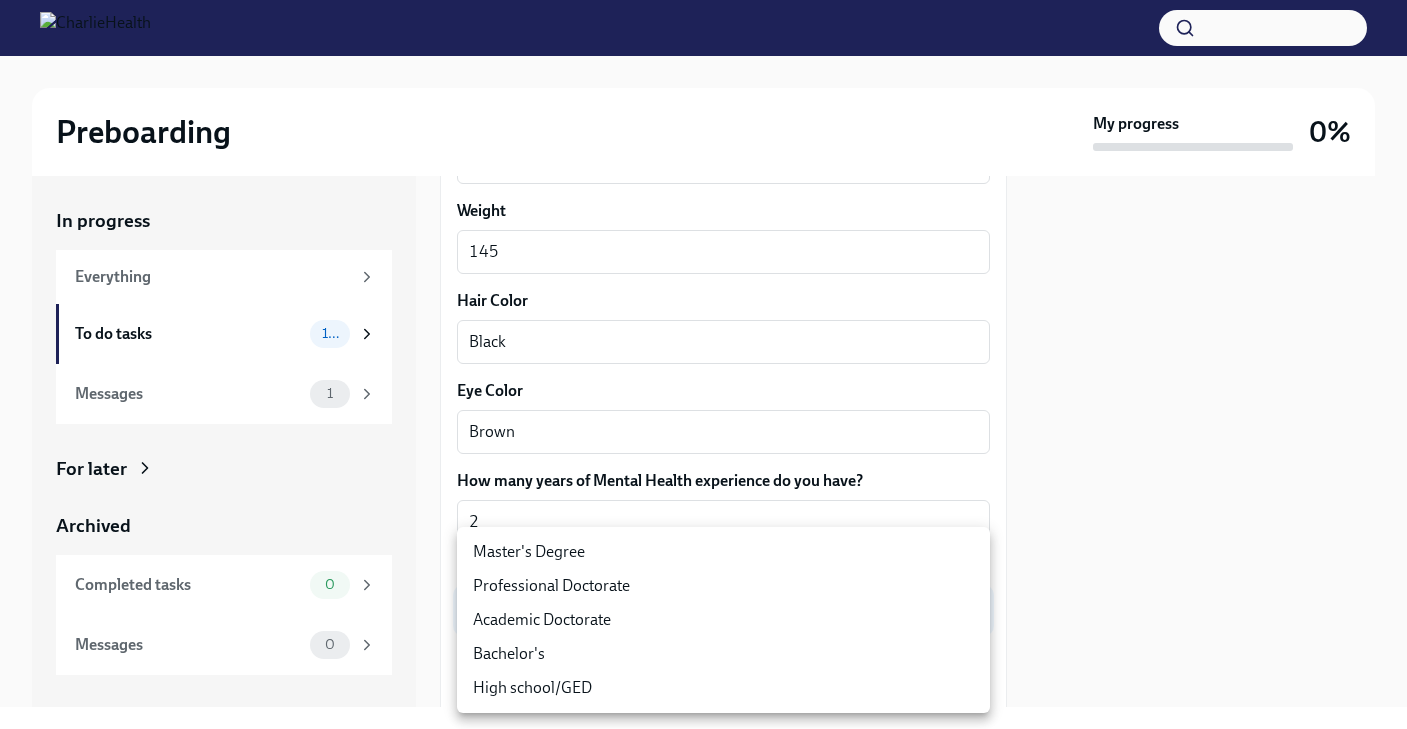 click on "Master's Degree" at bounding box center (723, 552) 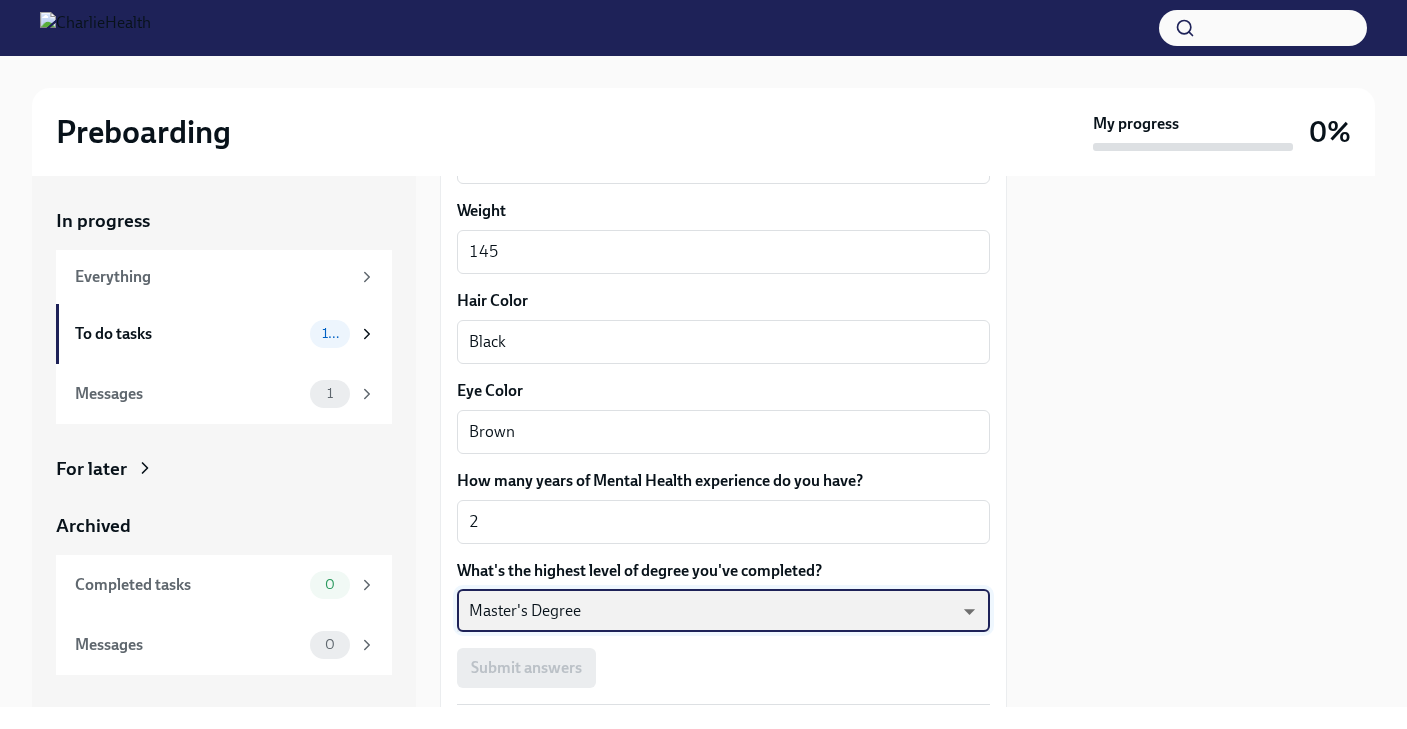 scroll, scrollTop: 1847, scrollLeft: 0, axis: vertical 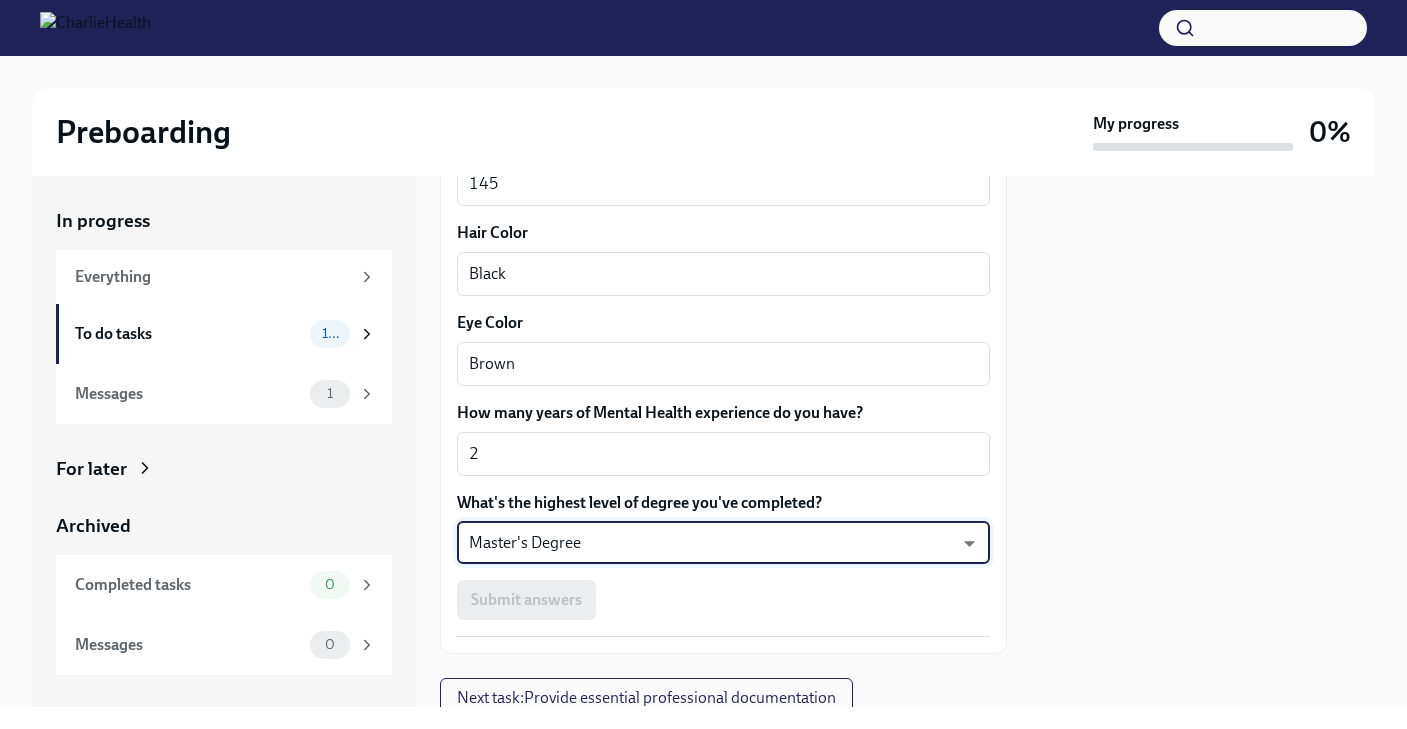 click on "Submit answers" at bounding box center (723, 600) 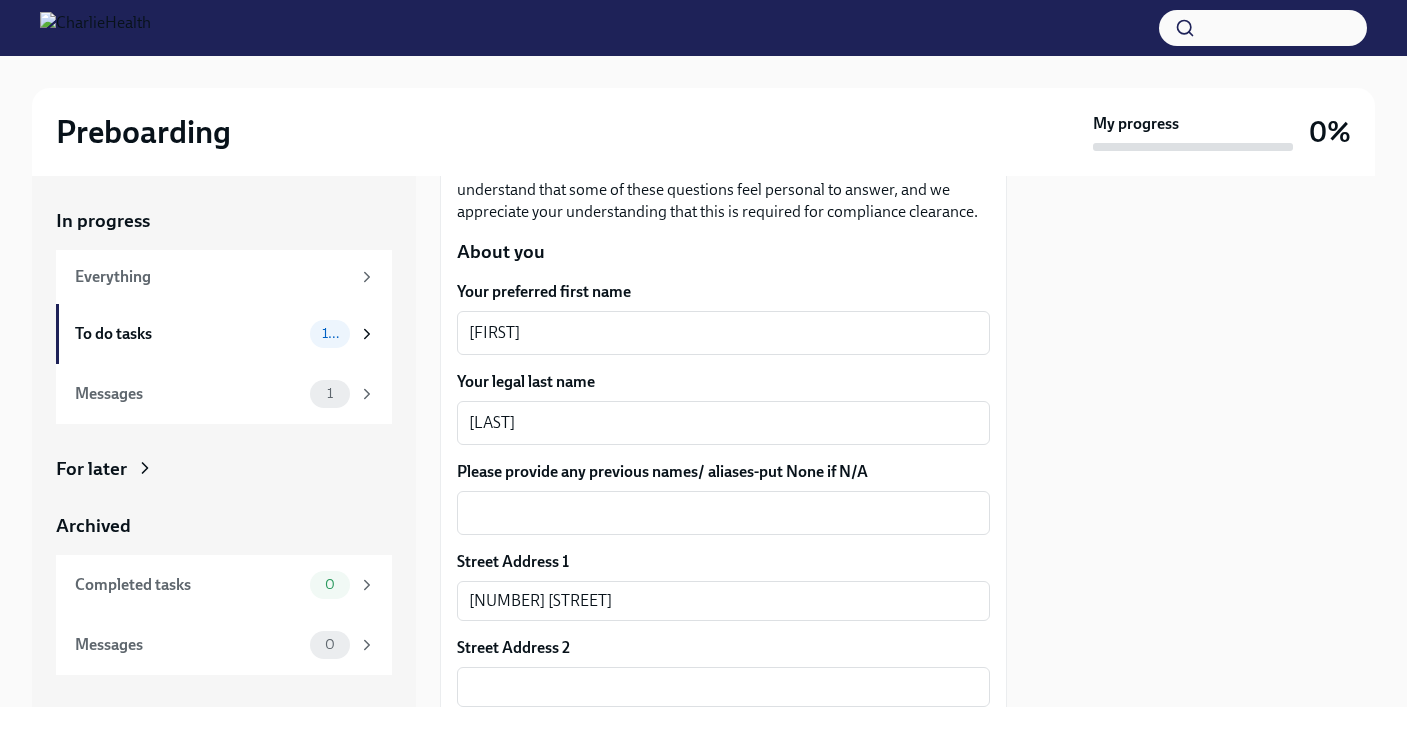 scroll, scrollTop: 280, scrollLeft: 0, axis: vertical 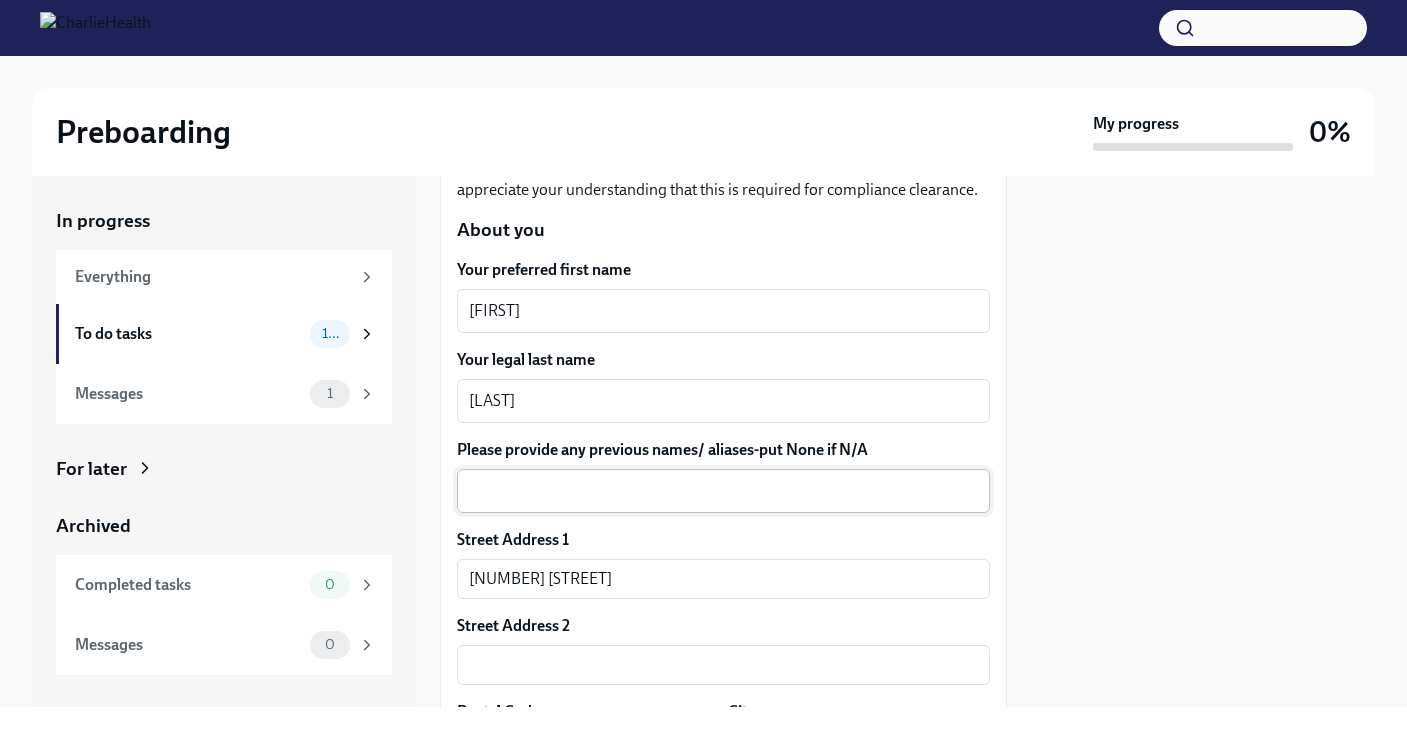 click on "x ​" at bounding box center (723, 491) 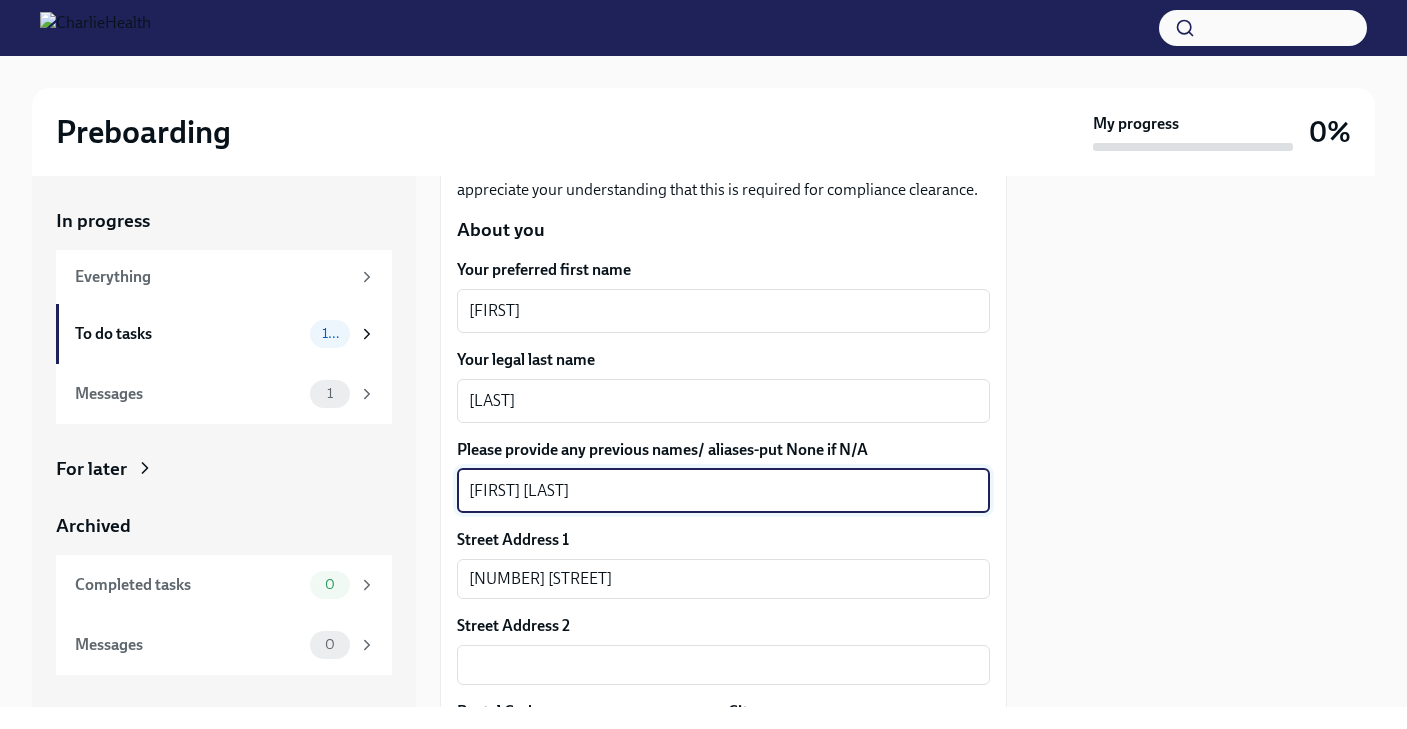 type on "[FIRST] [LAST]" 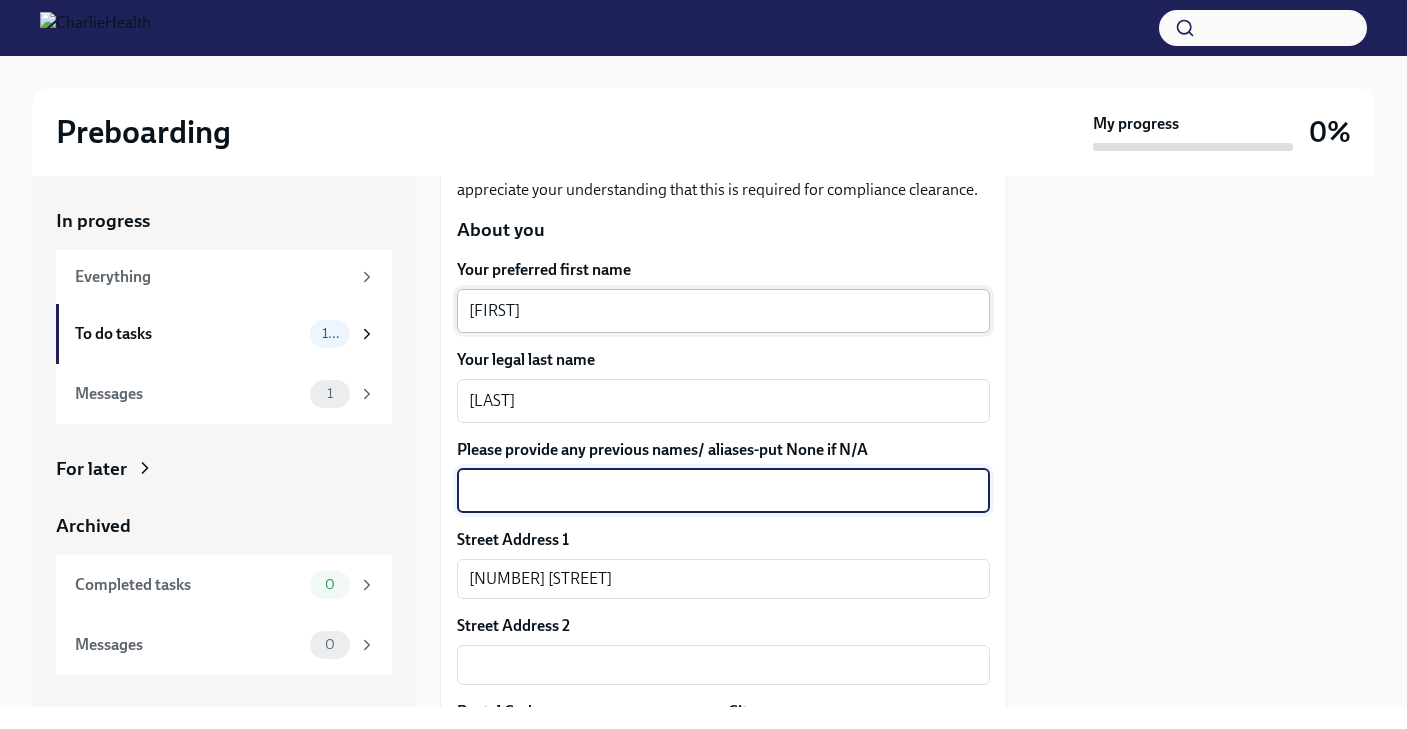 click on "[FIRST]" at bounding box center [723, 311] 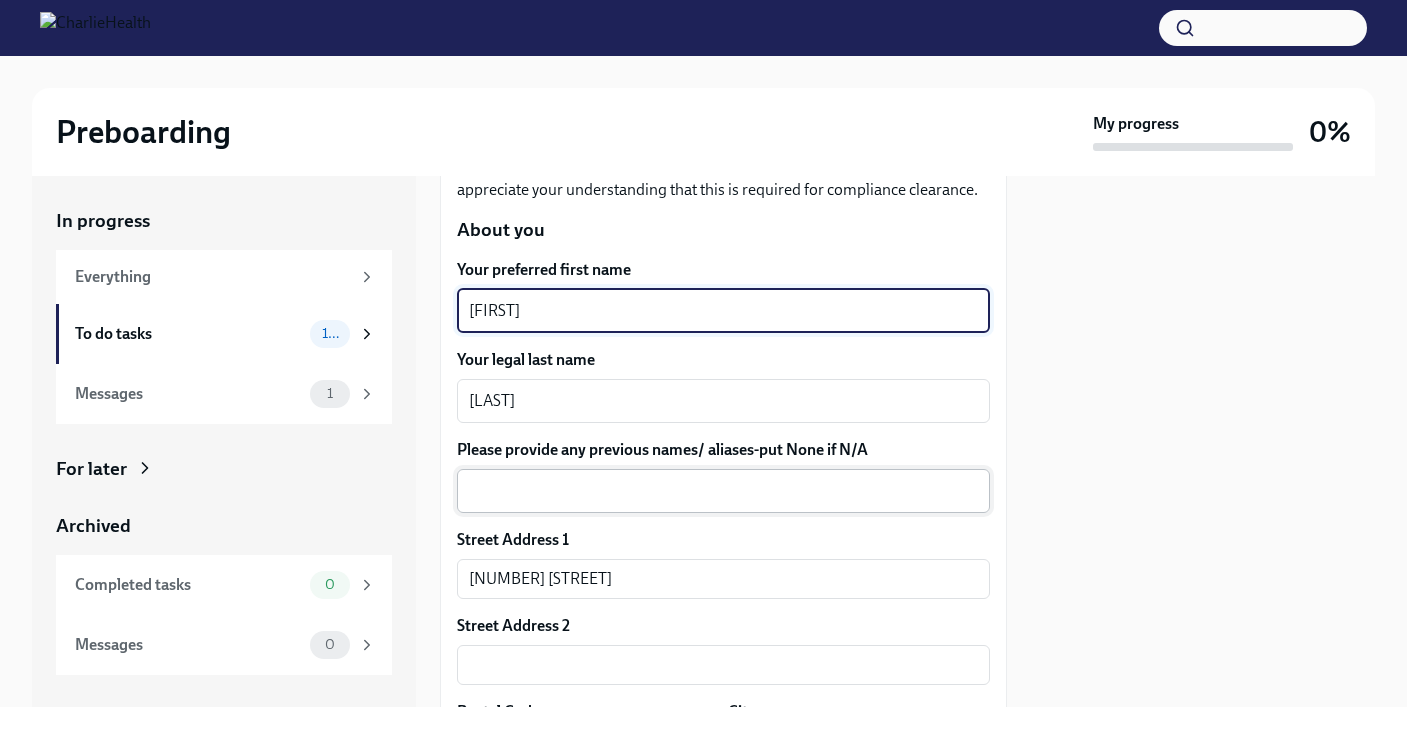 type on "[FIRST]" 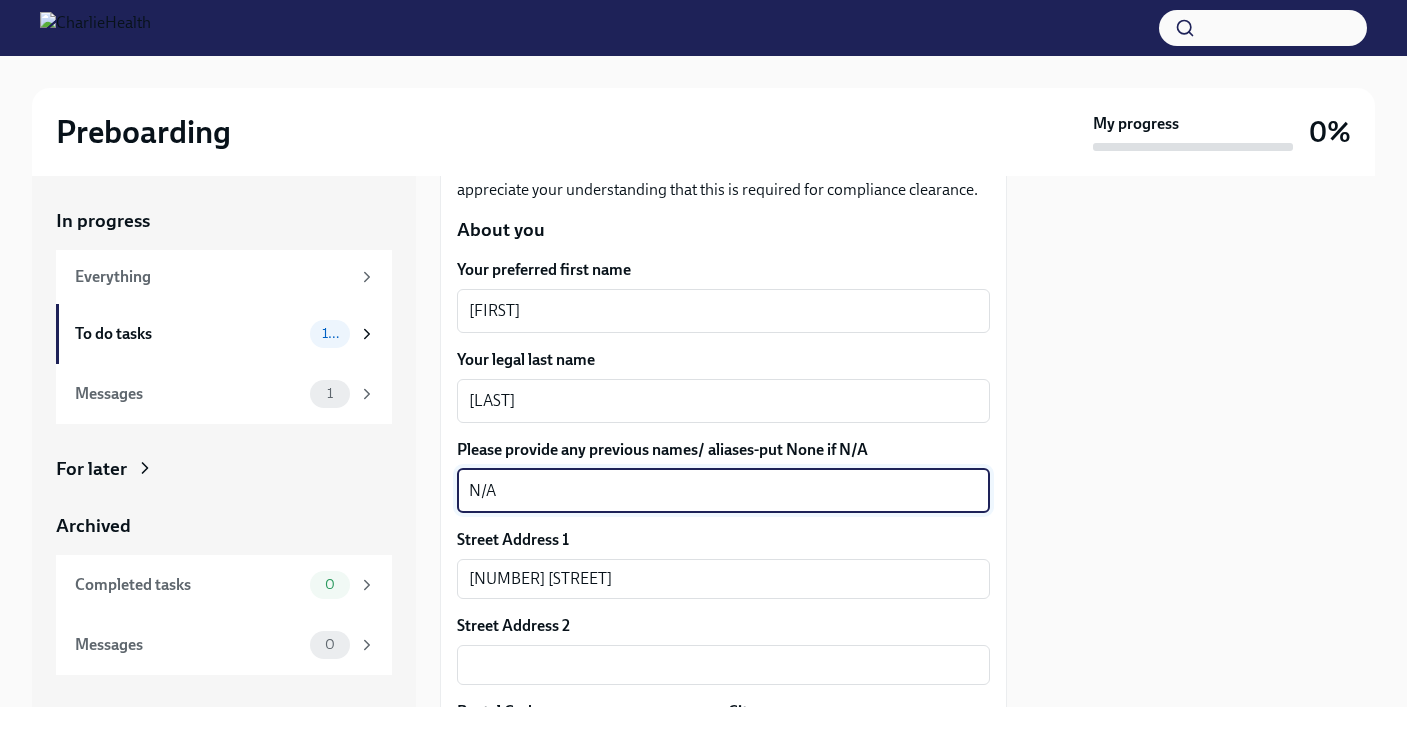 type on "N/A" 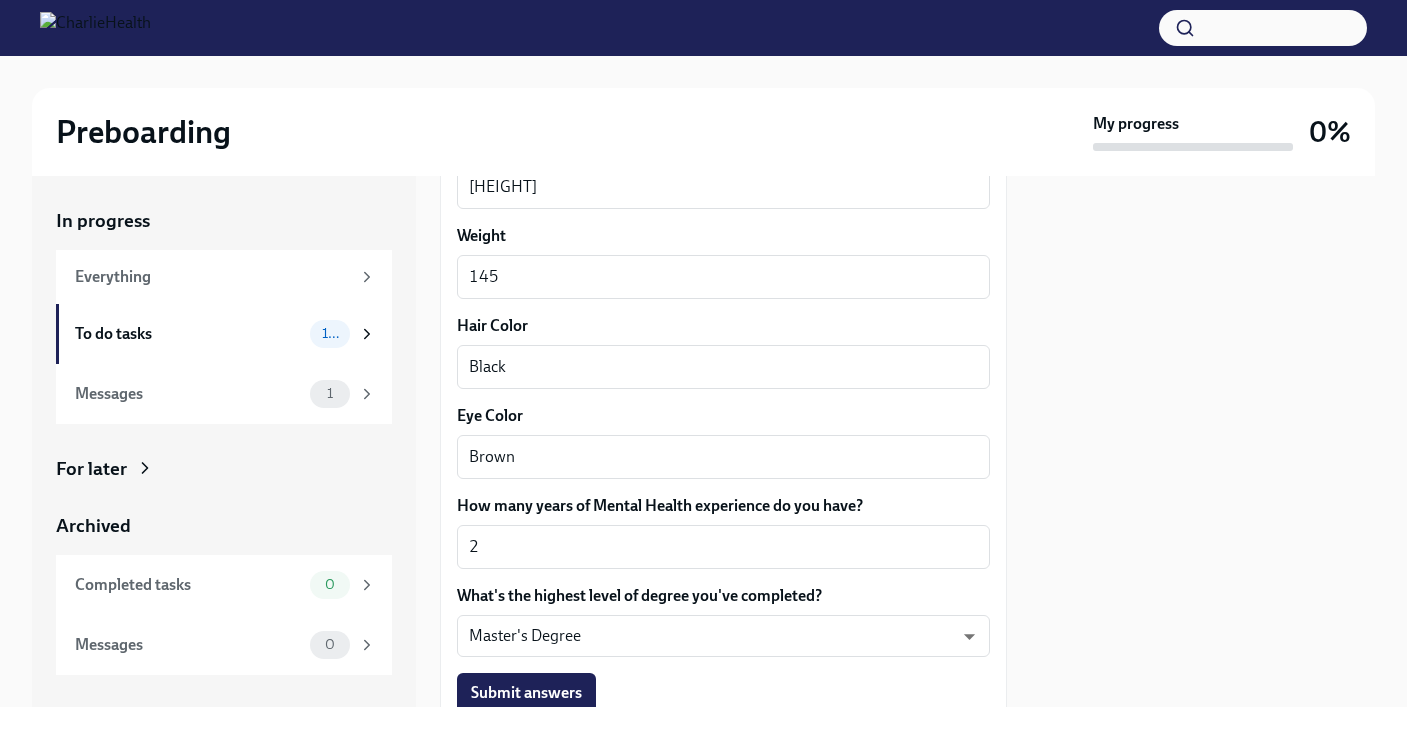 scroll, scrollTop: 1922, scrollLeft: 0, axis: vertical 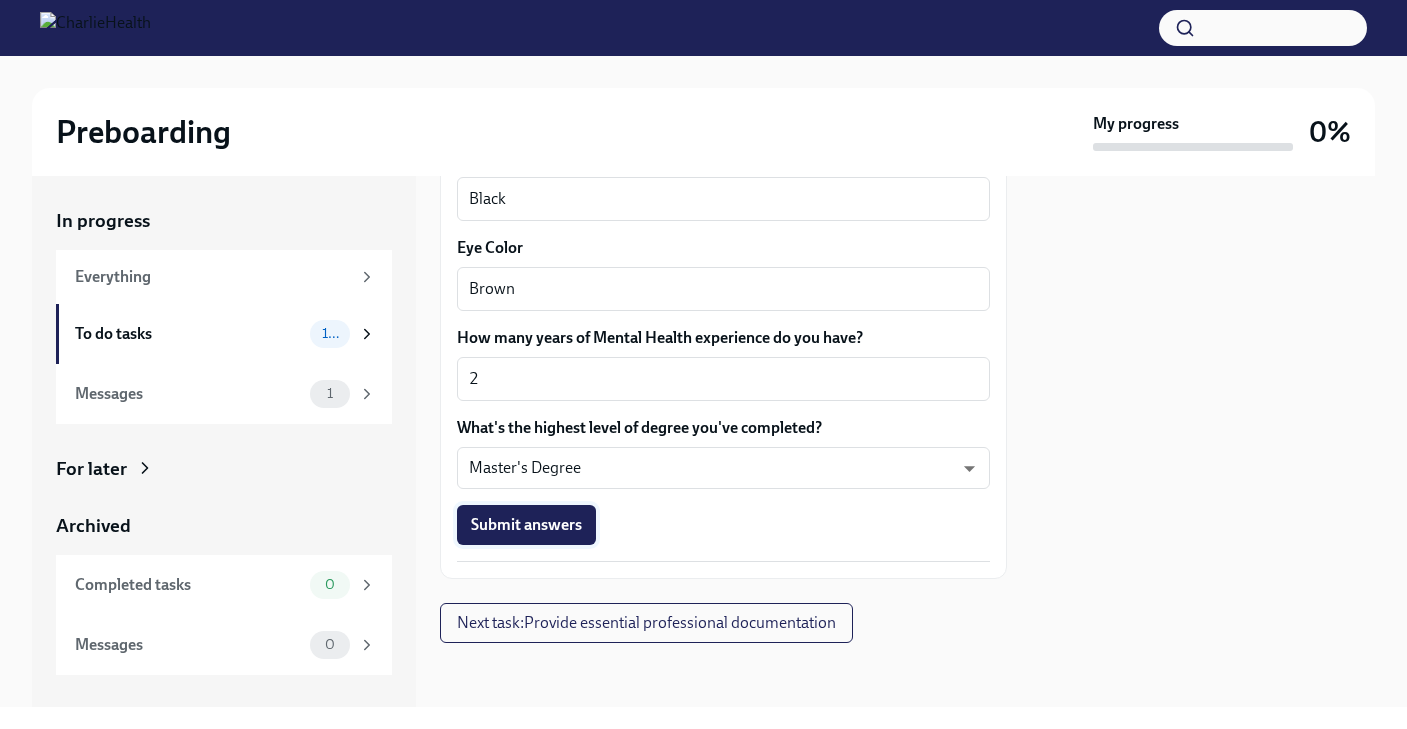 click on "Submit answers" at bounding box center [526, 525] 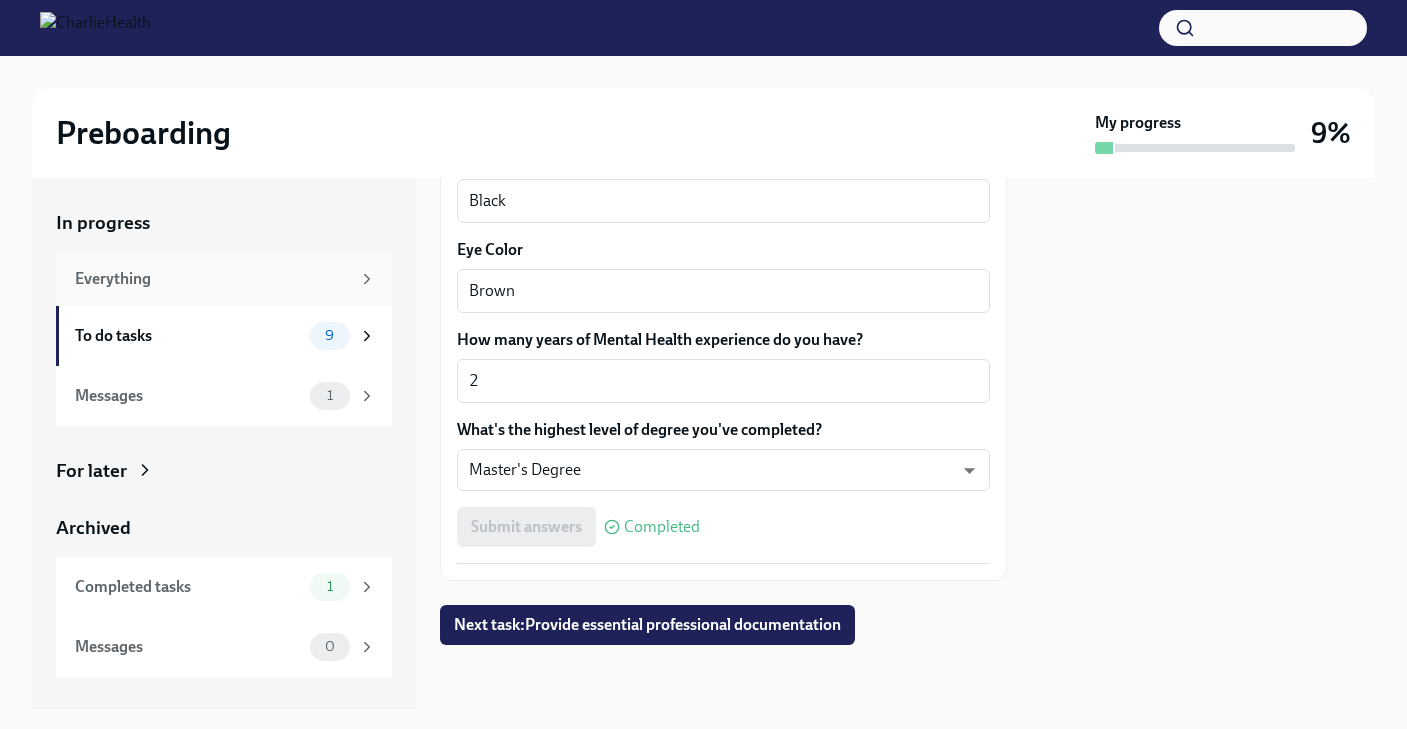 click on "Everything" at bounding box center (224, 279) 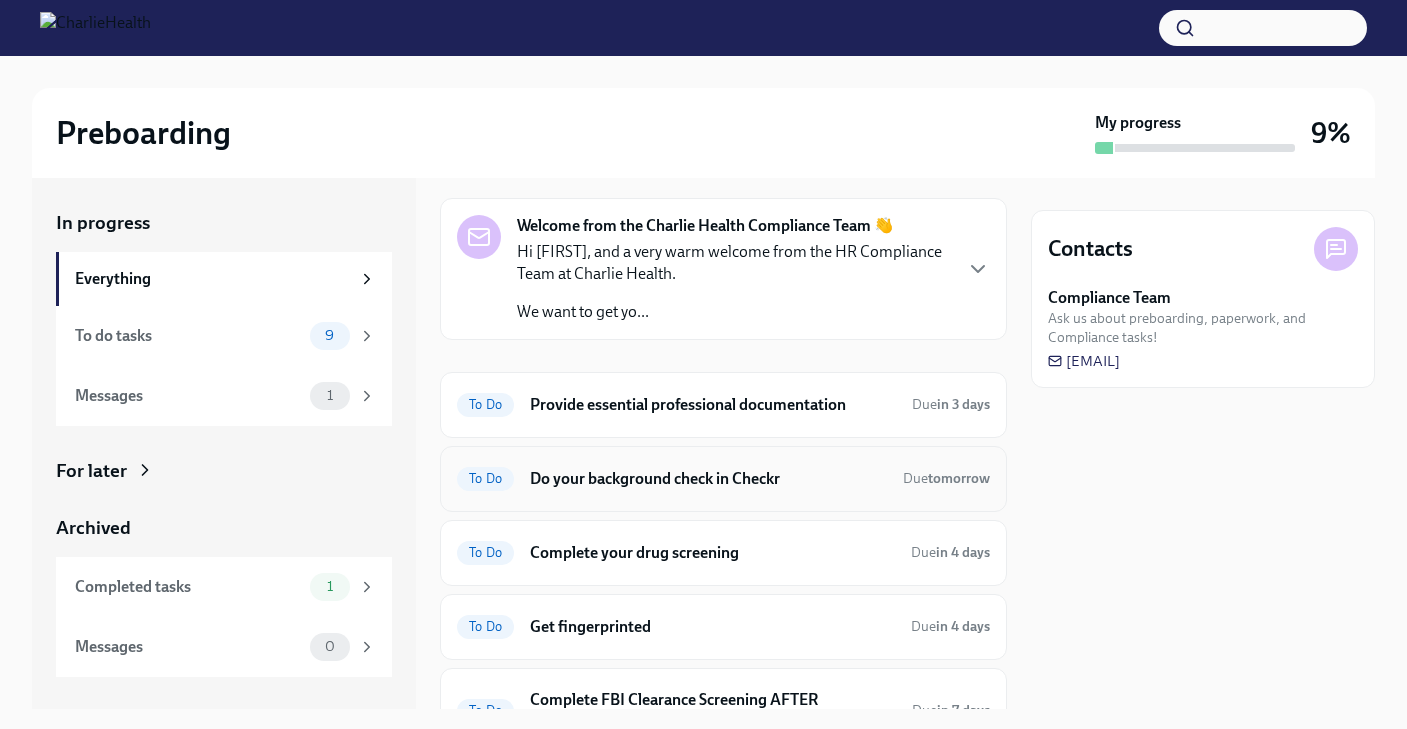scroll, scrollTop: 62, scrollLeft: 0, axis: vertical 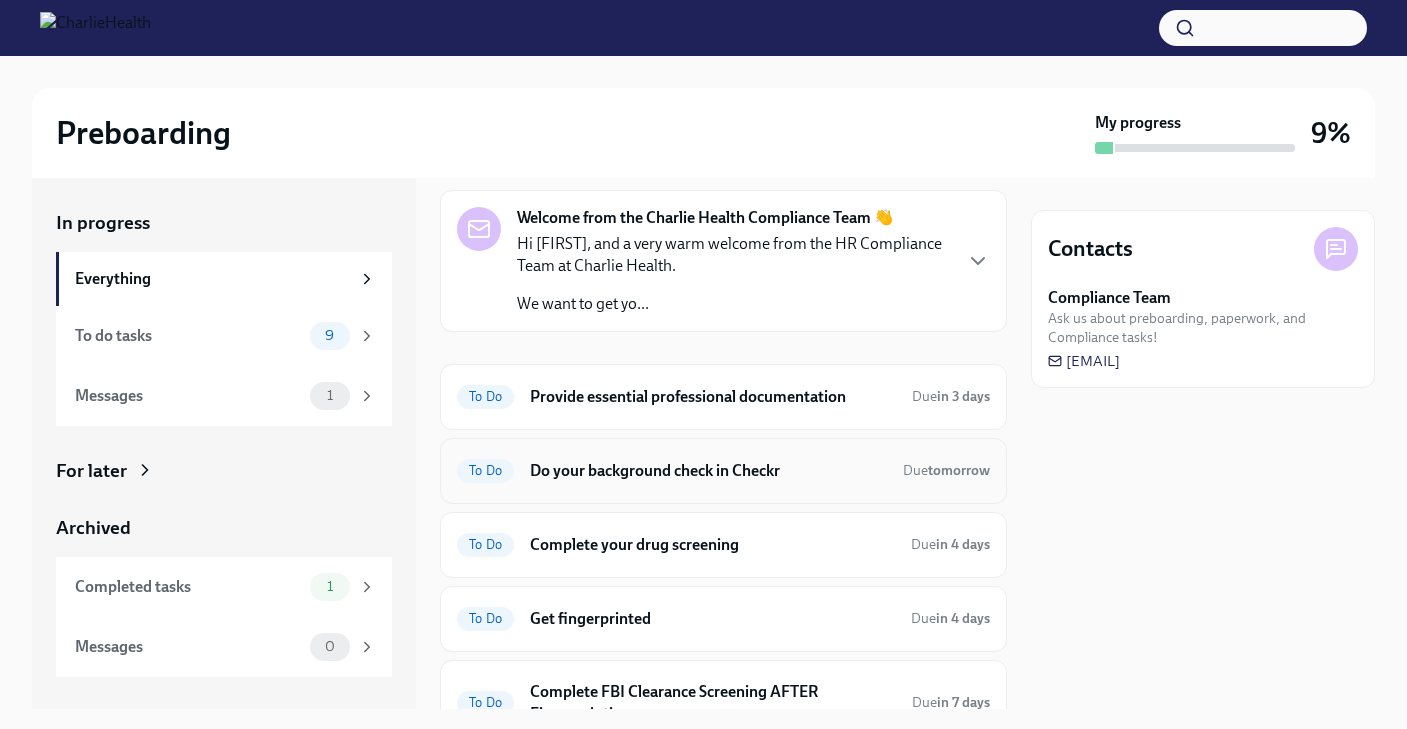 click on "Do your background check in Checkr" at bounding box center [708, 471] 